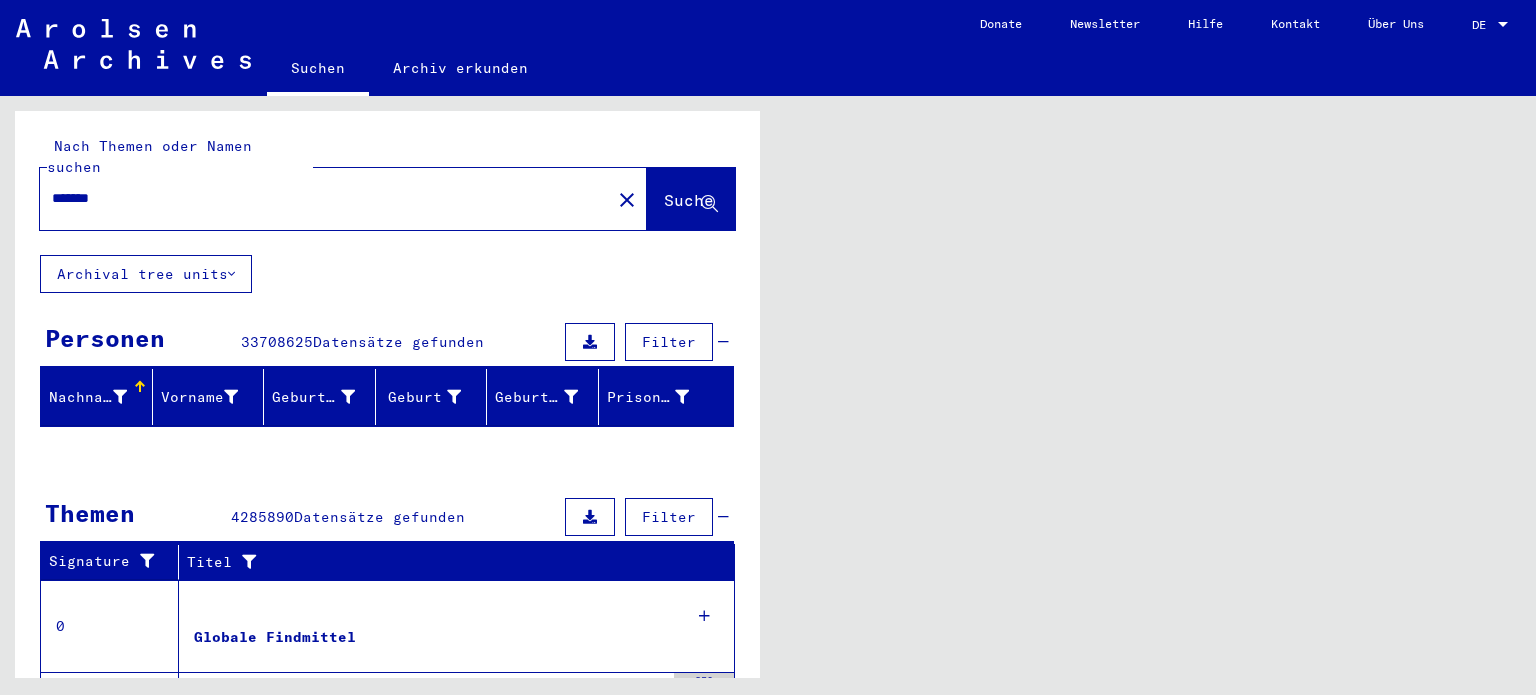 scroll, scrollTop: 0, scrollLeft: 0, axis: both 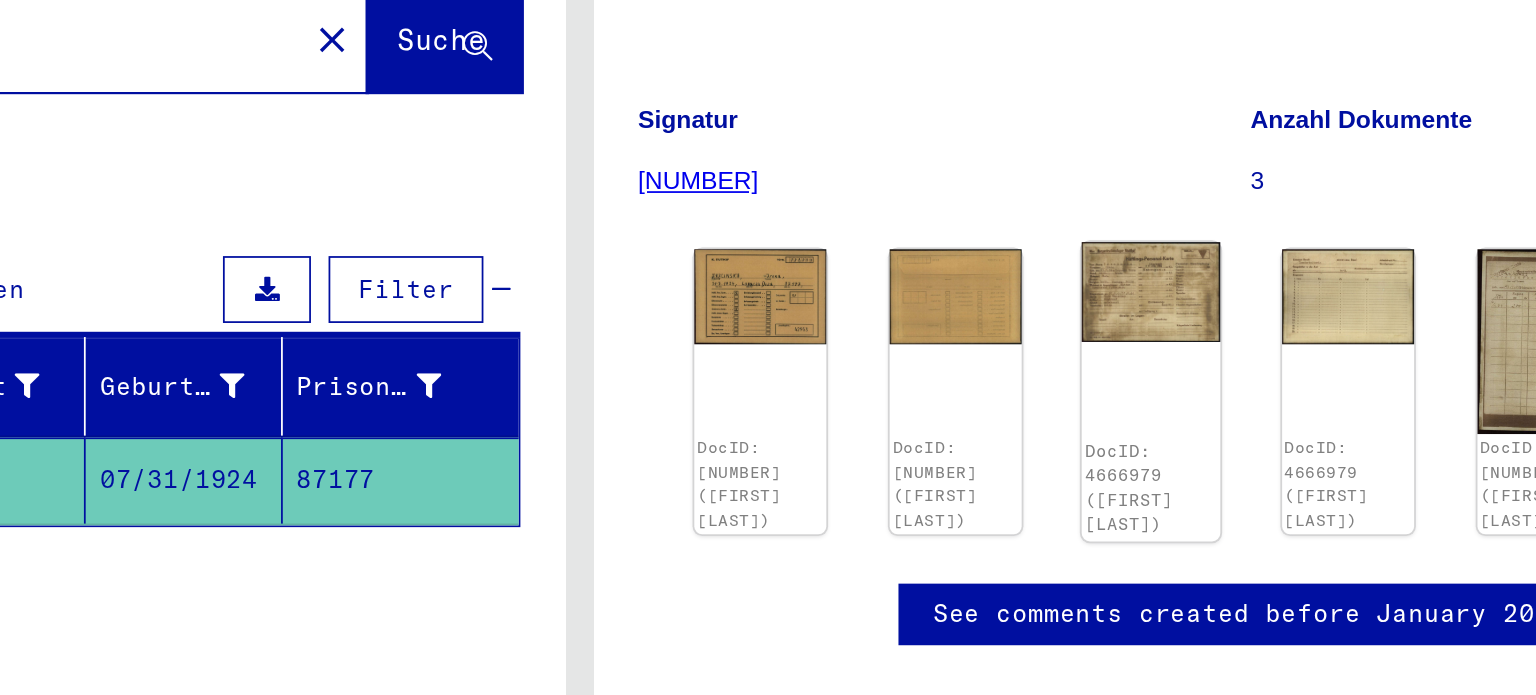 click 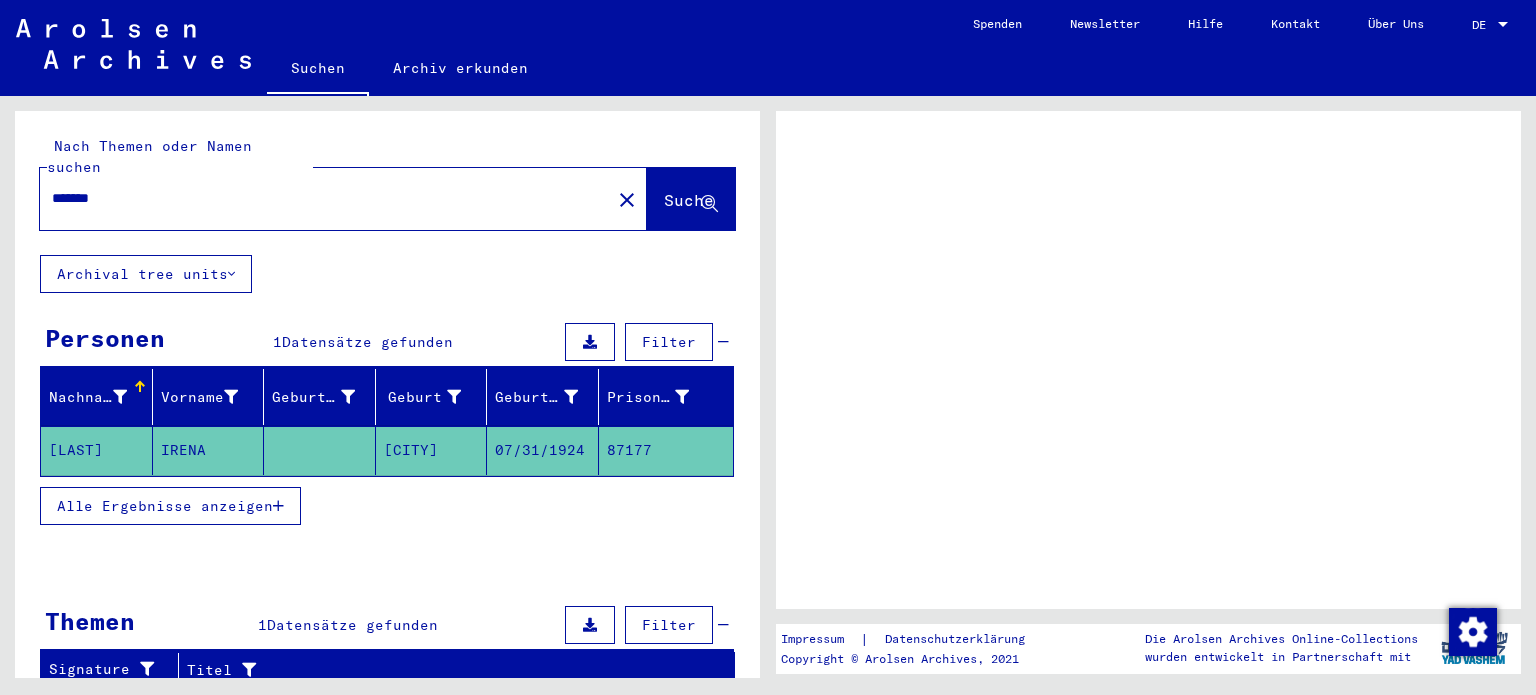 scroll, scrollTop: 0, scrollLeft: 0, axis: both 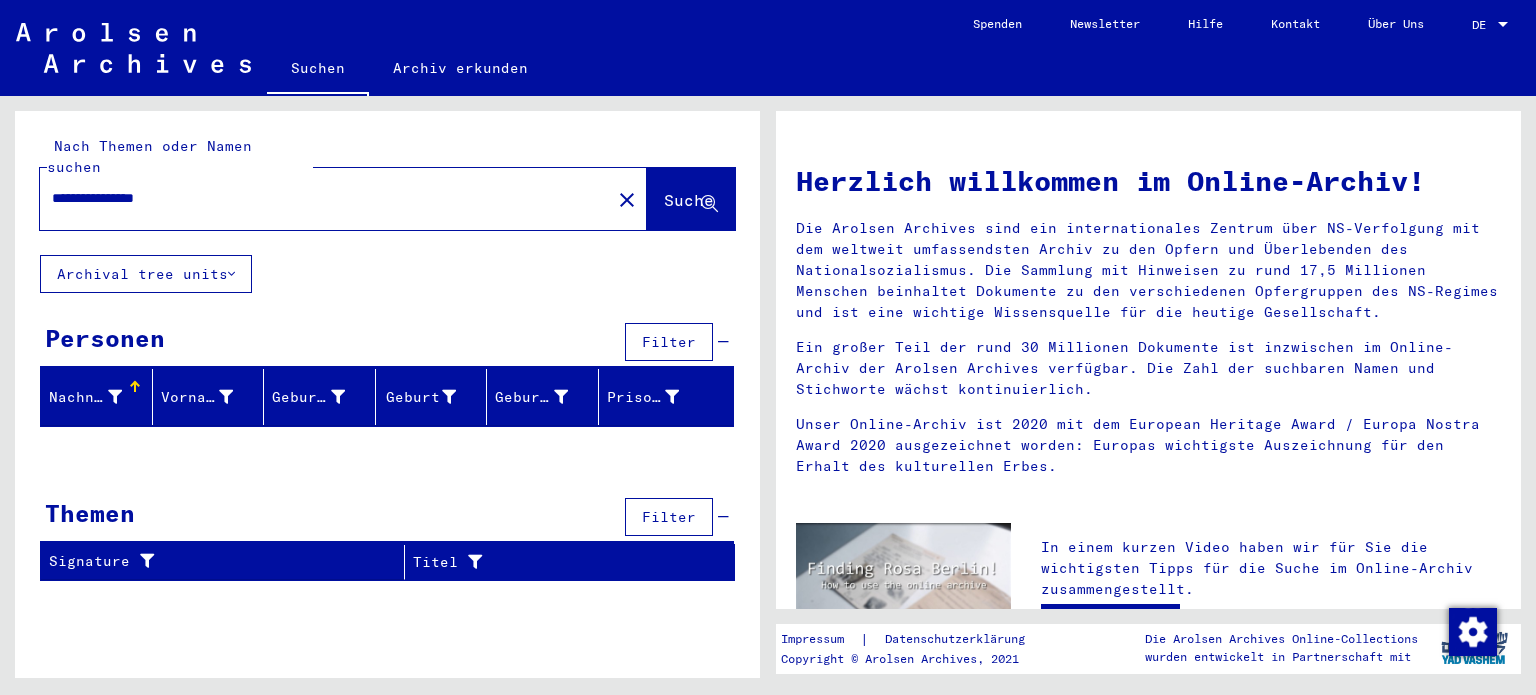 click on "**********" at bounding box center (319, 198) 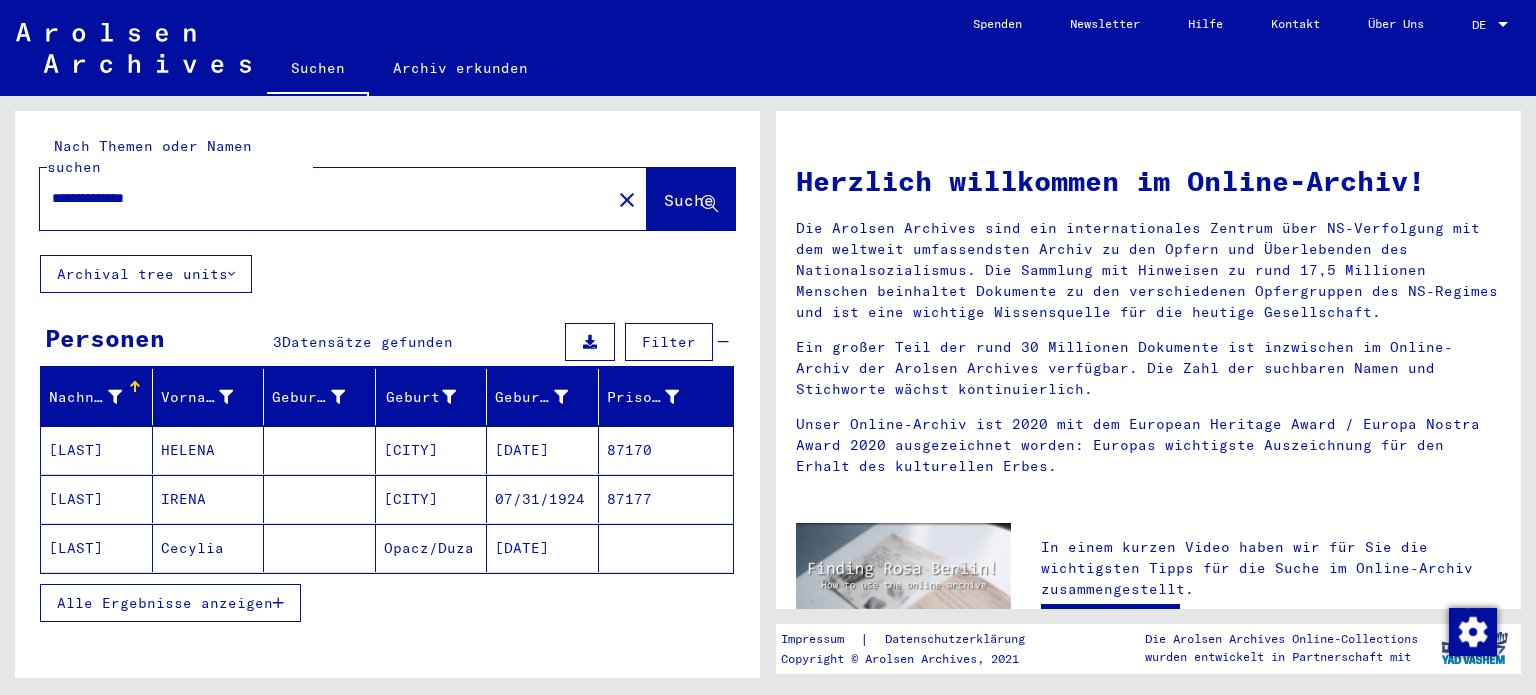 click on "Cecylia" 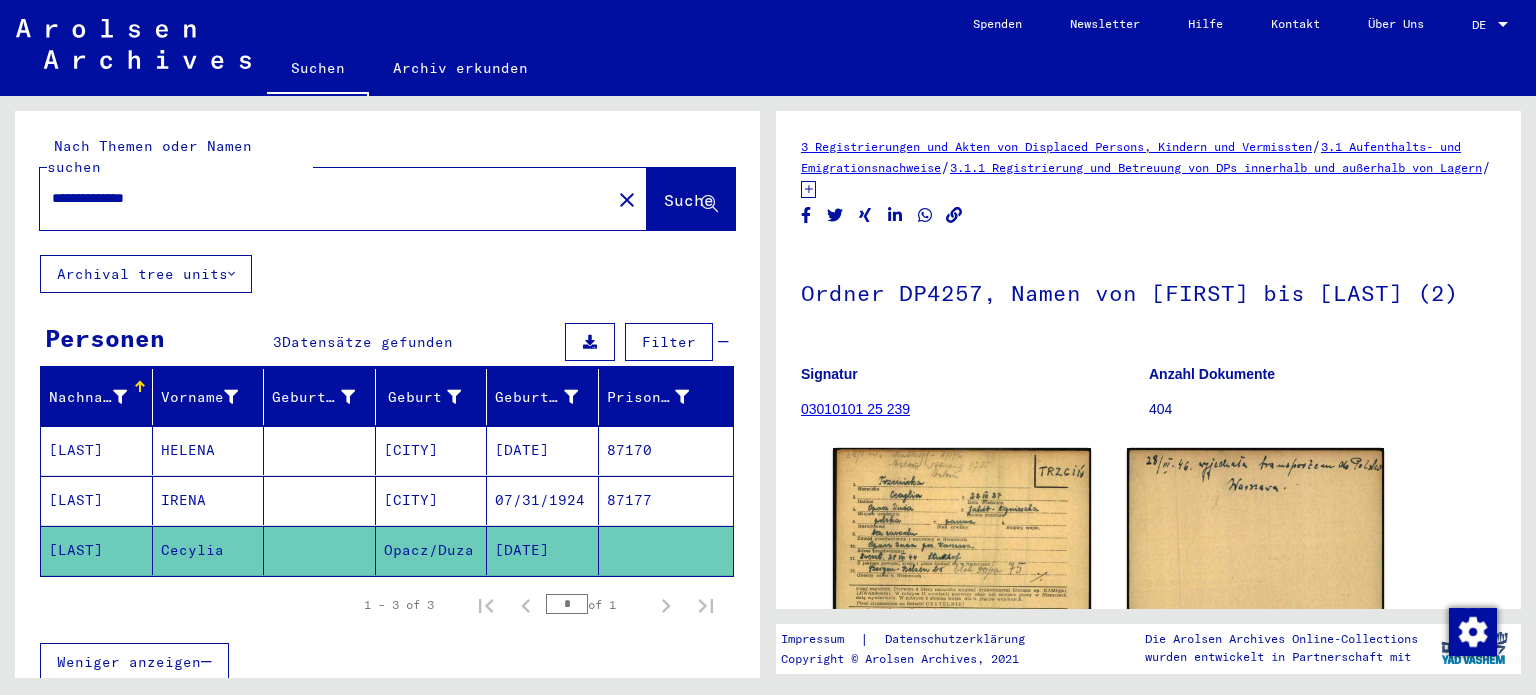 scroll, scrollTop: 291, scrollLeft: 0, axis: vertical 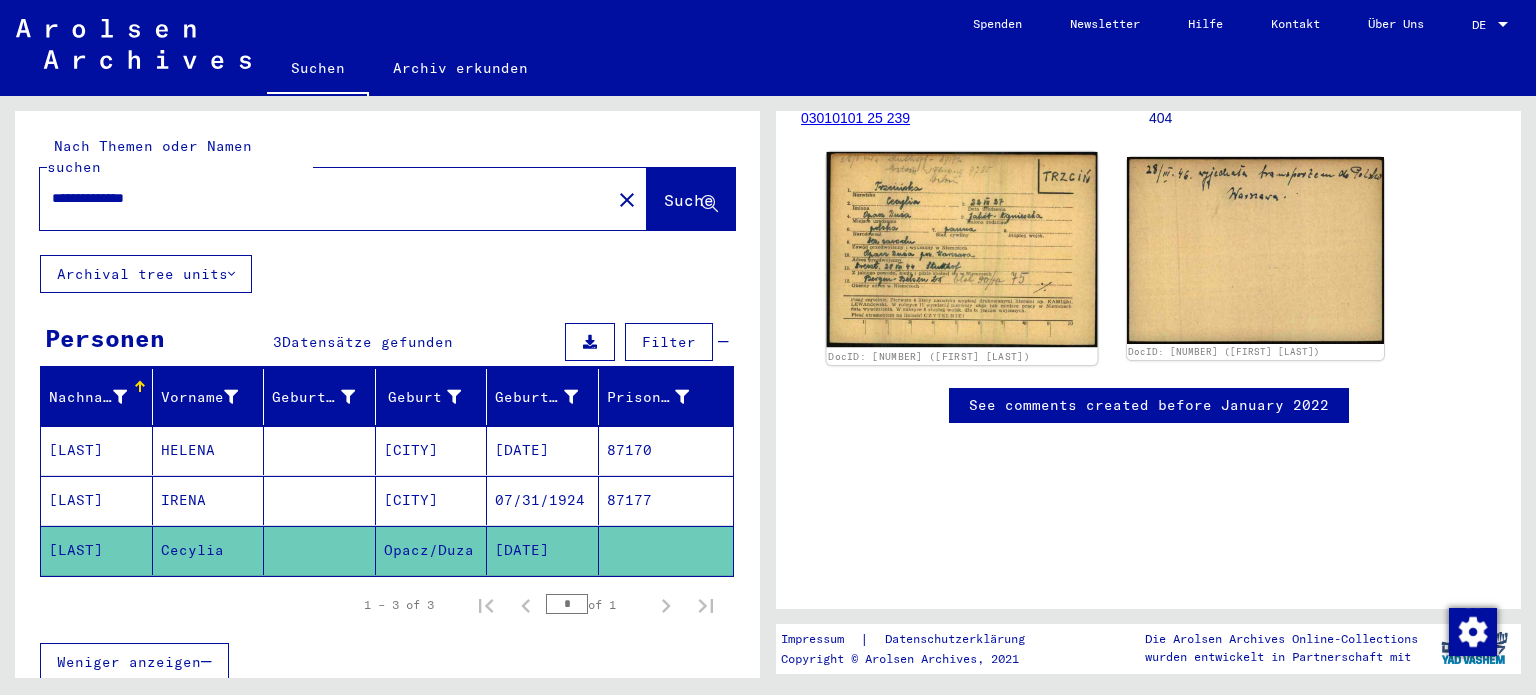 click 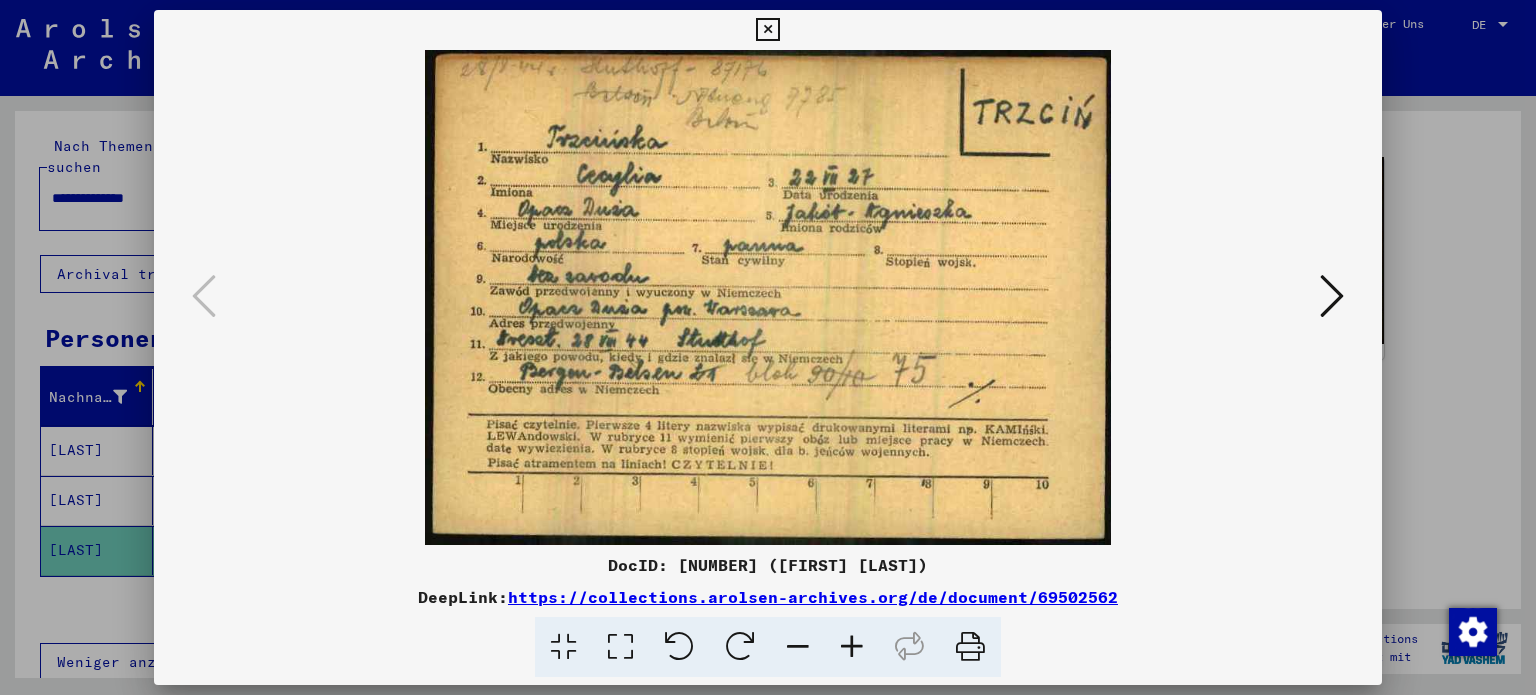 click at bounding box center [768, 347] 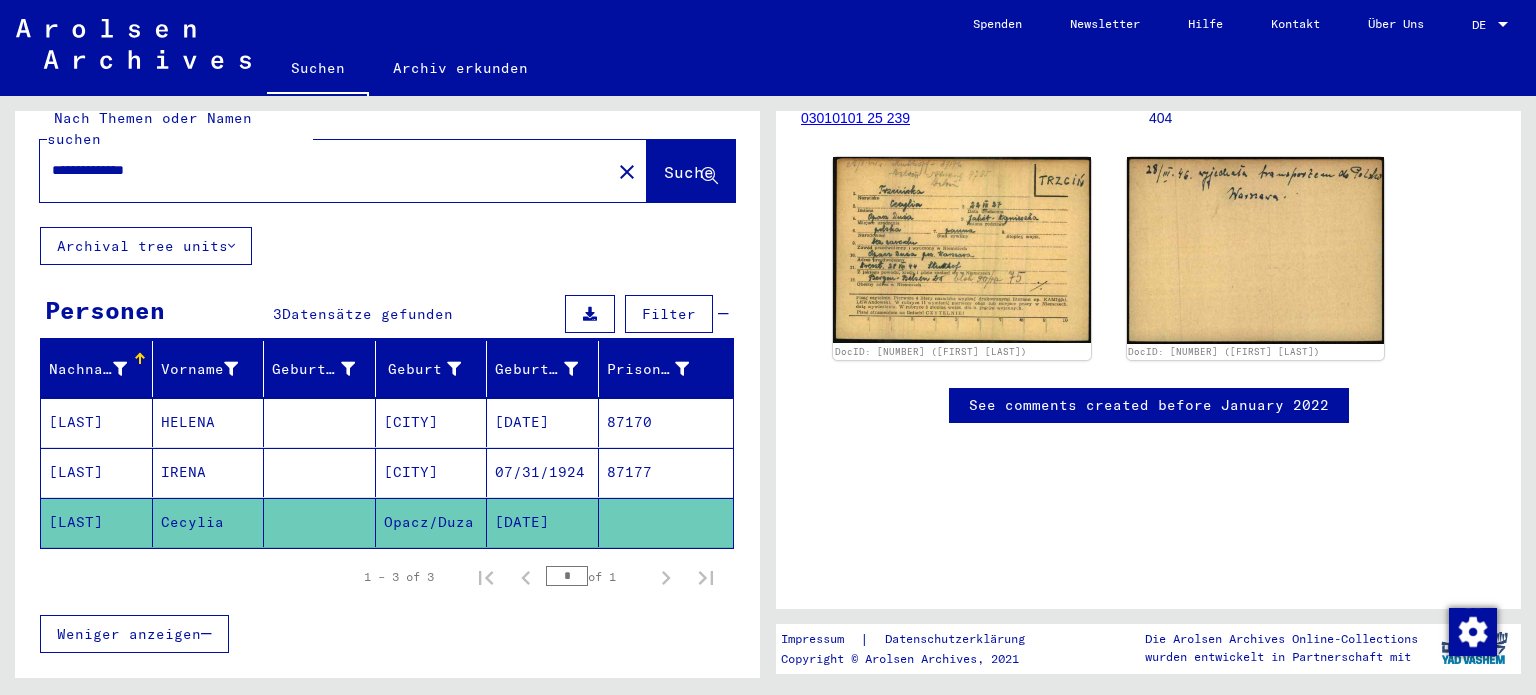 scroll, scrollTop: 27, scrollLeft: 0, axis: vertical 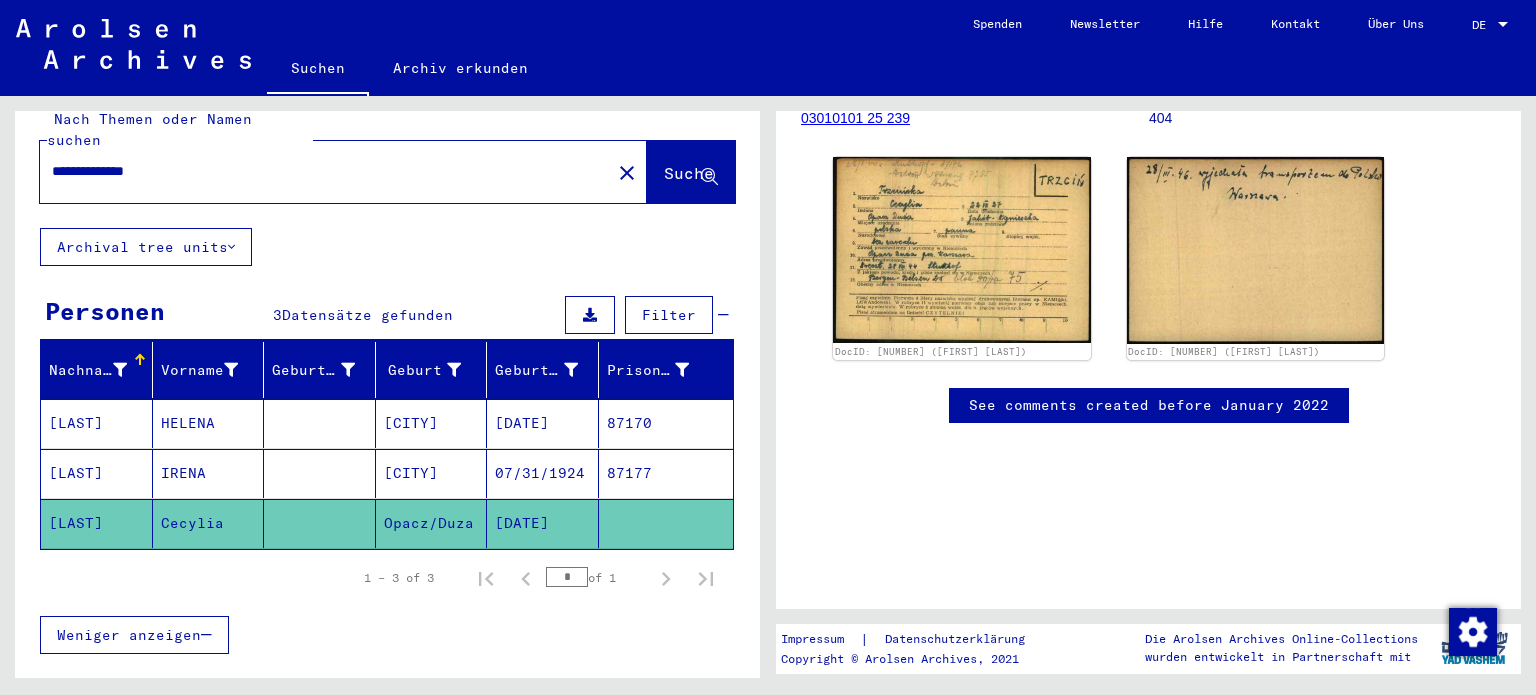 click on "**********" at bounding box center (325, 171) 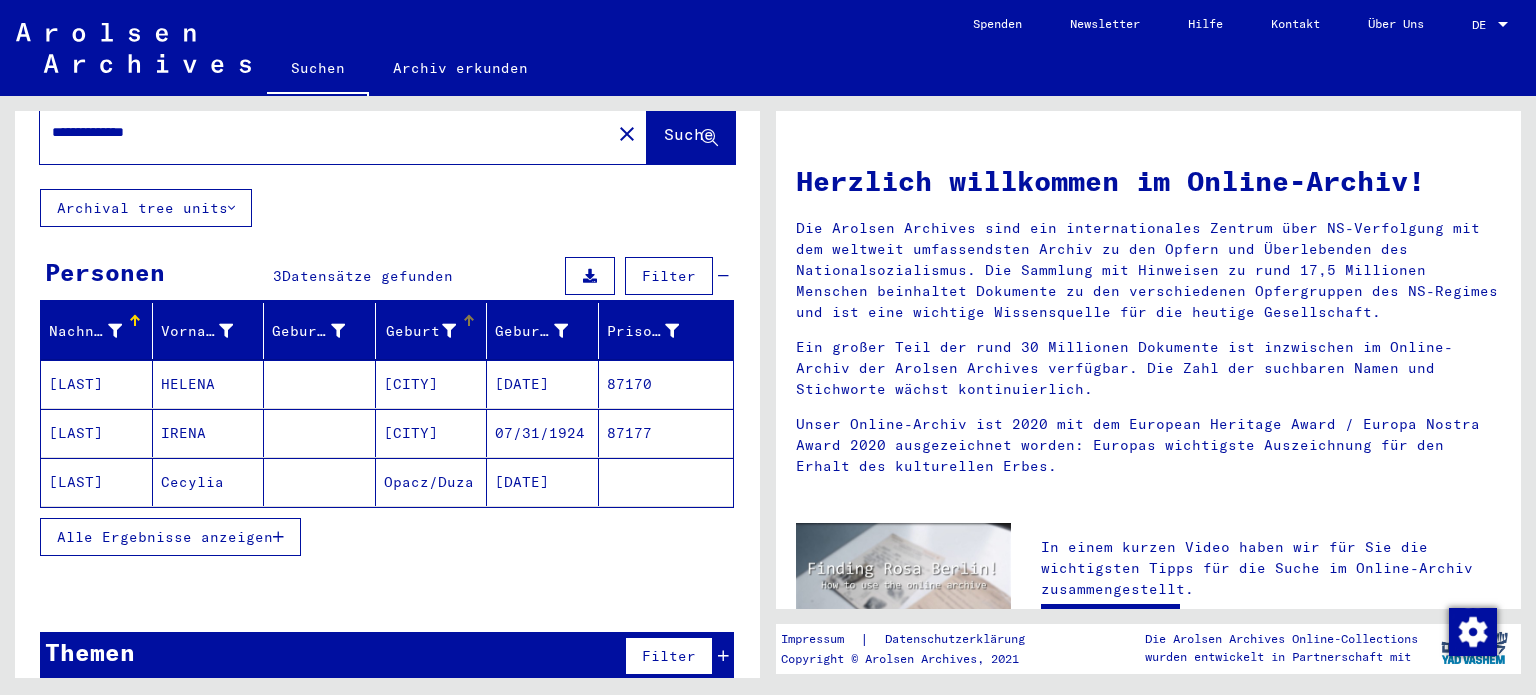 scroll, scrollTop: 0, scrollLeft: 0, axis: both 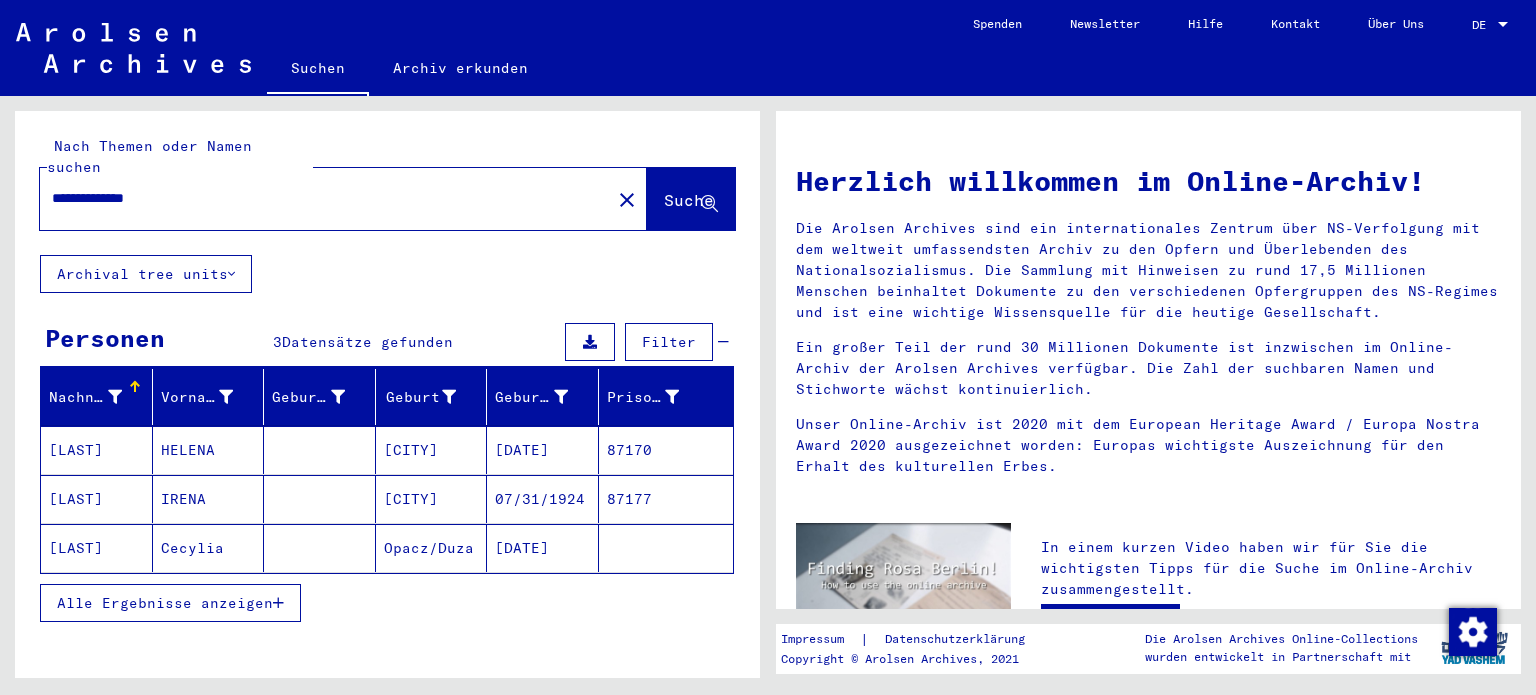 click on "**********" 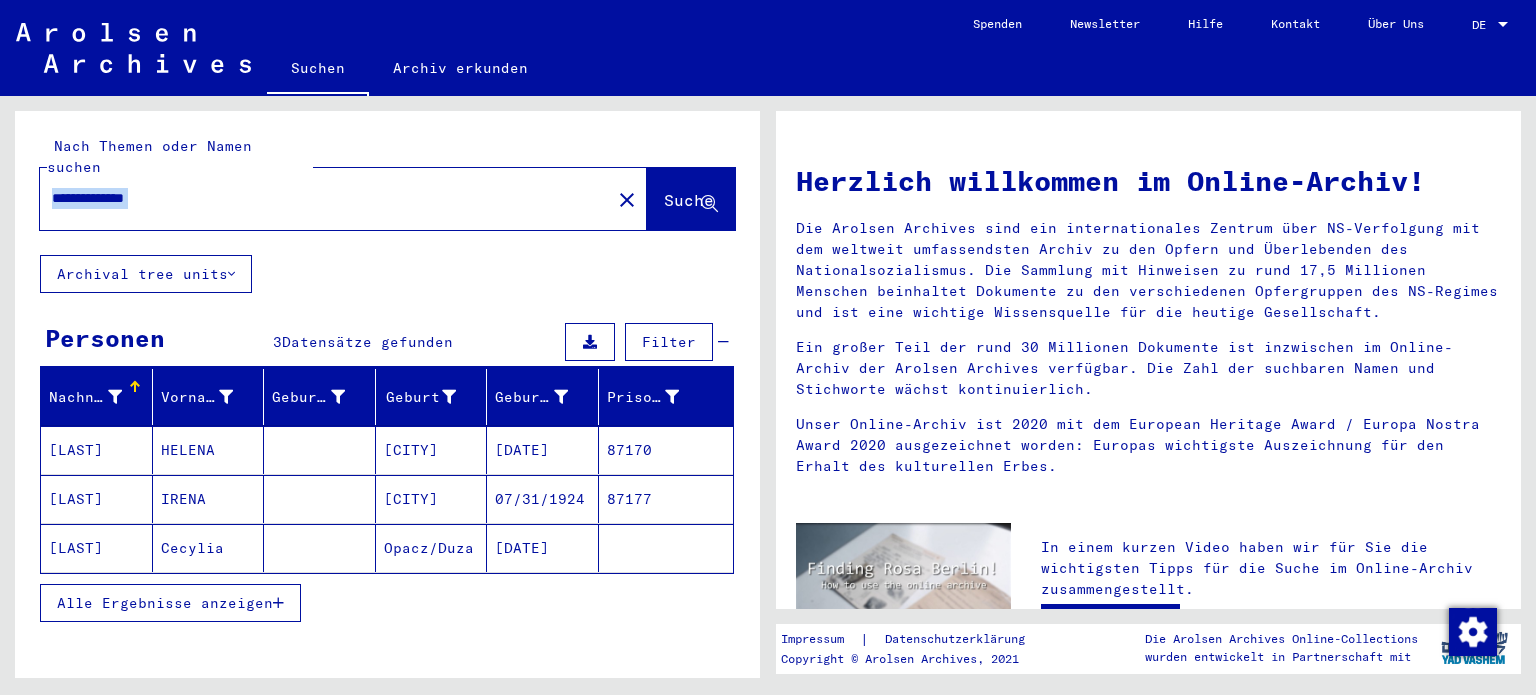 click on "**********" 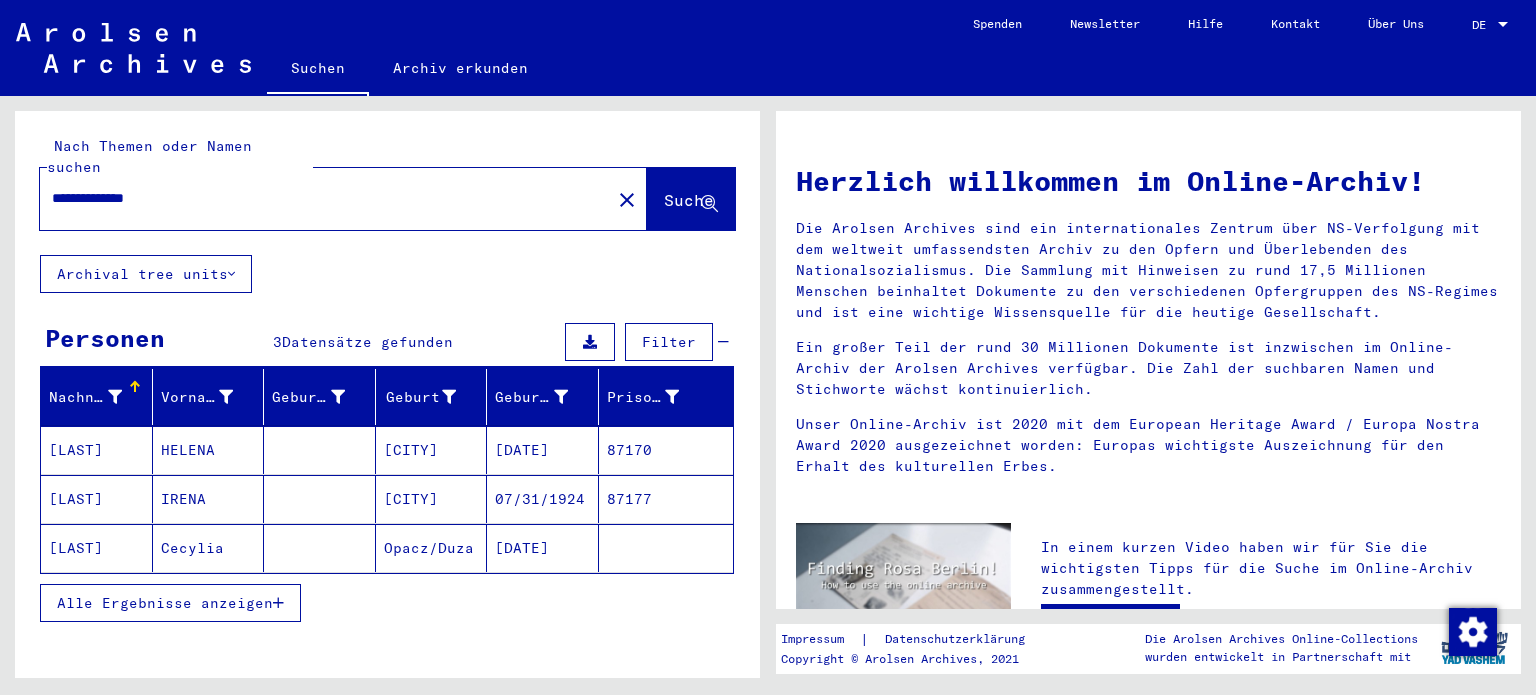 click on "**********" at bounding box center (319, 198) 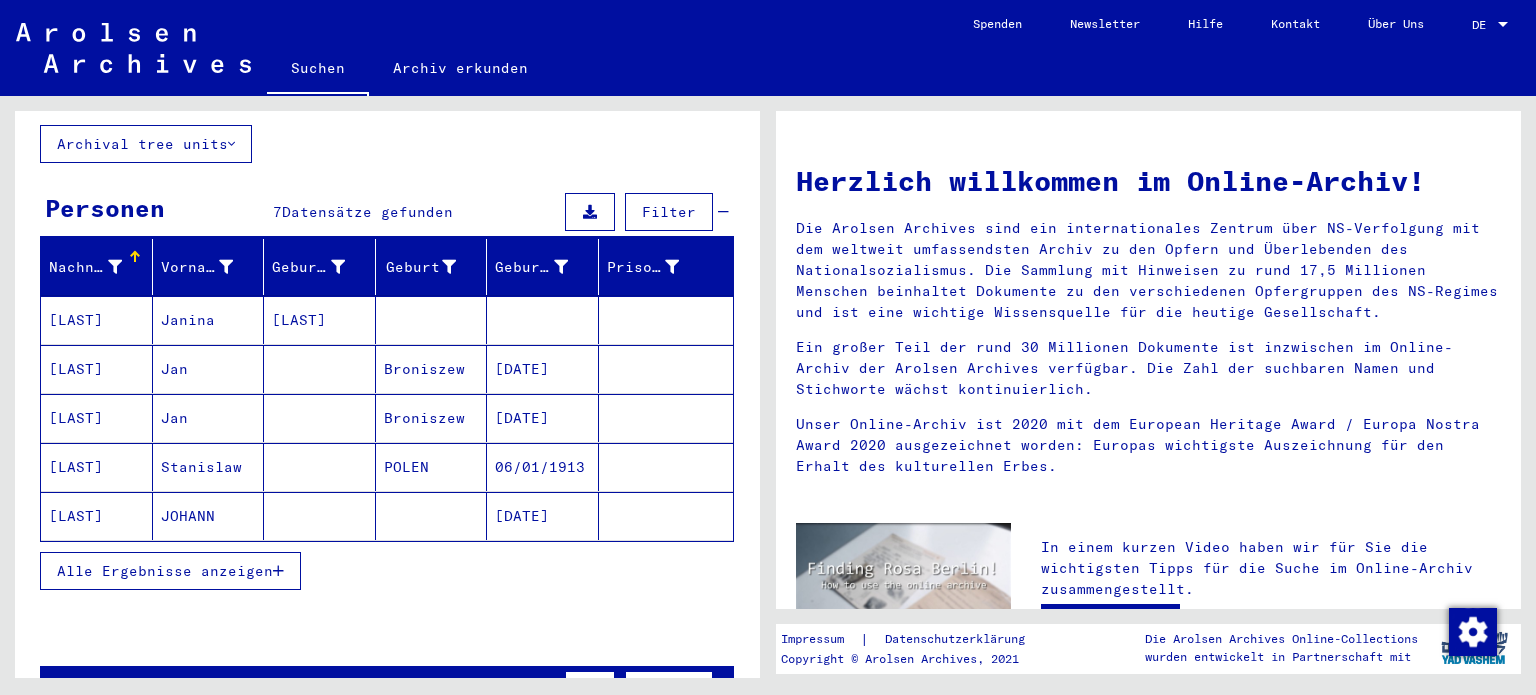 scroll, scrollTop: 132, scrollLeft: 0, axis: vertical 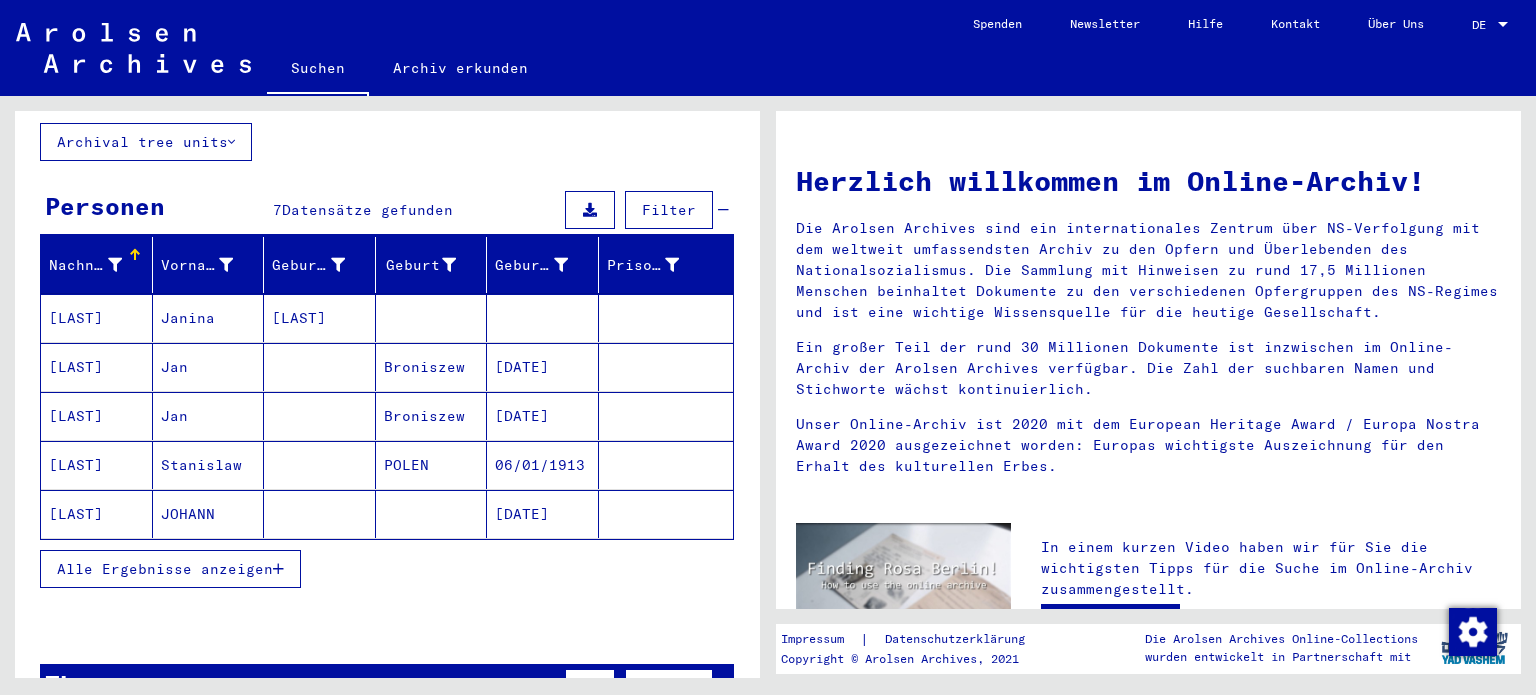 click on "Broniszew" at bounding box center [432, 416] 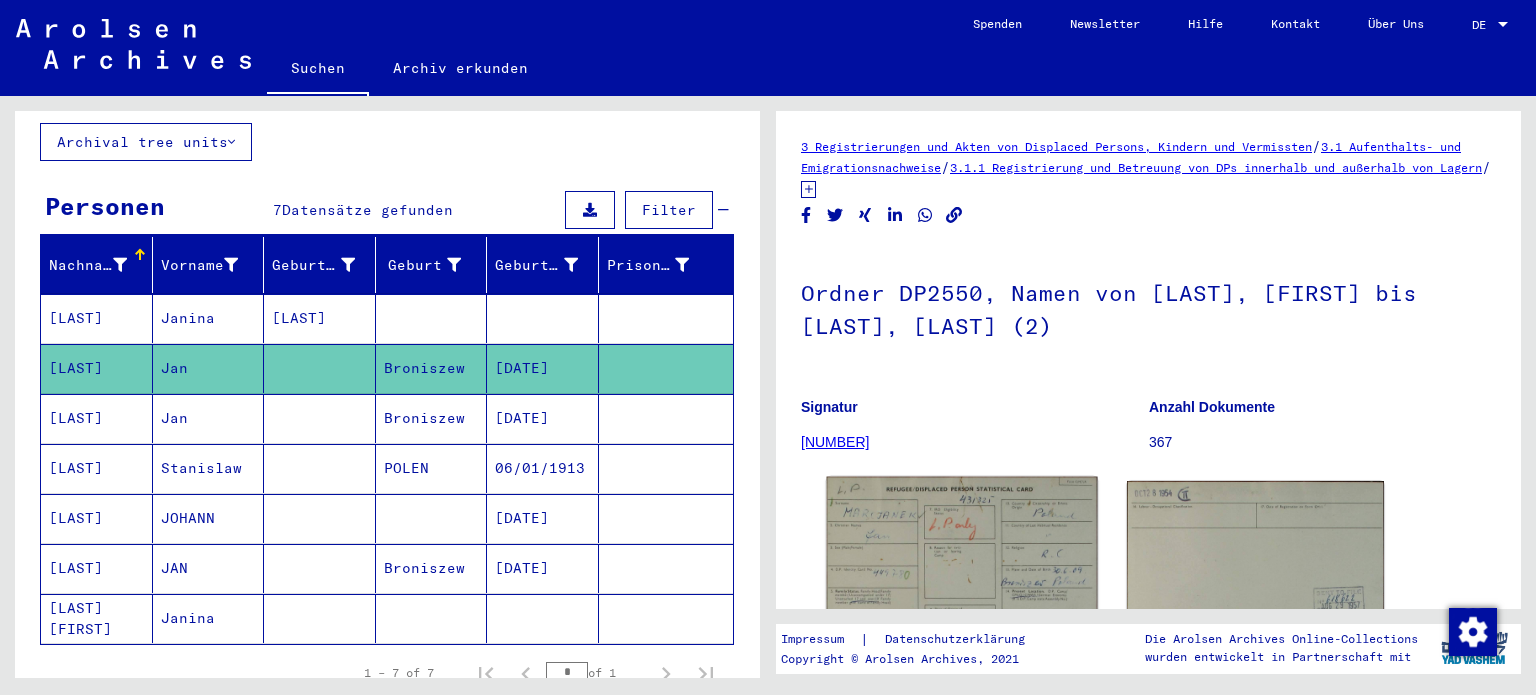 scroll, scrollTop: 267, scrollLeft: 0, axis: vertical 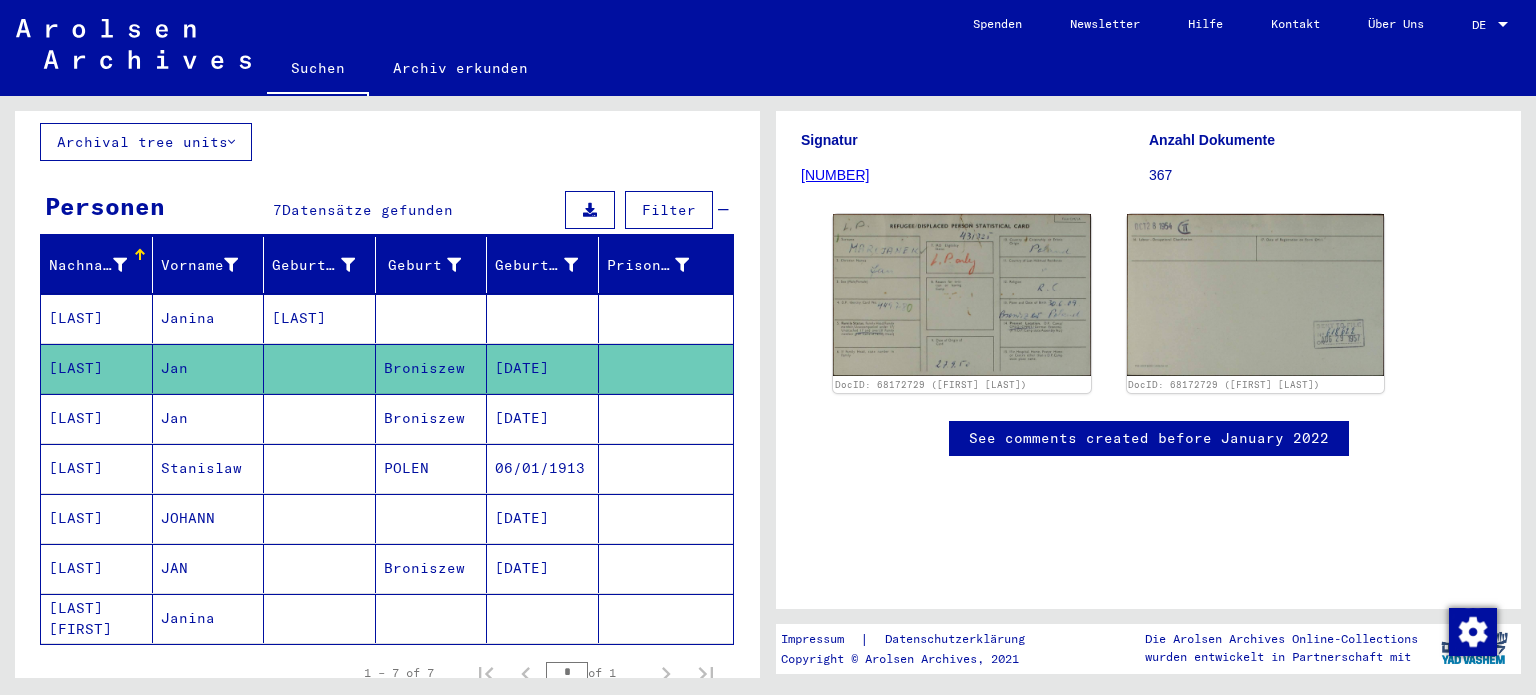 click on "[DATE]" at bounding box center [543, 468] 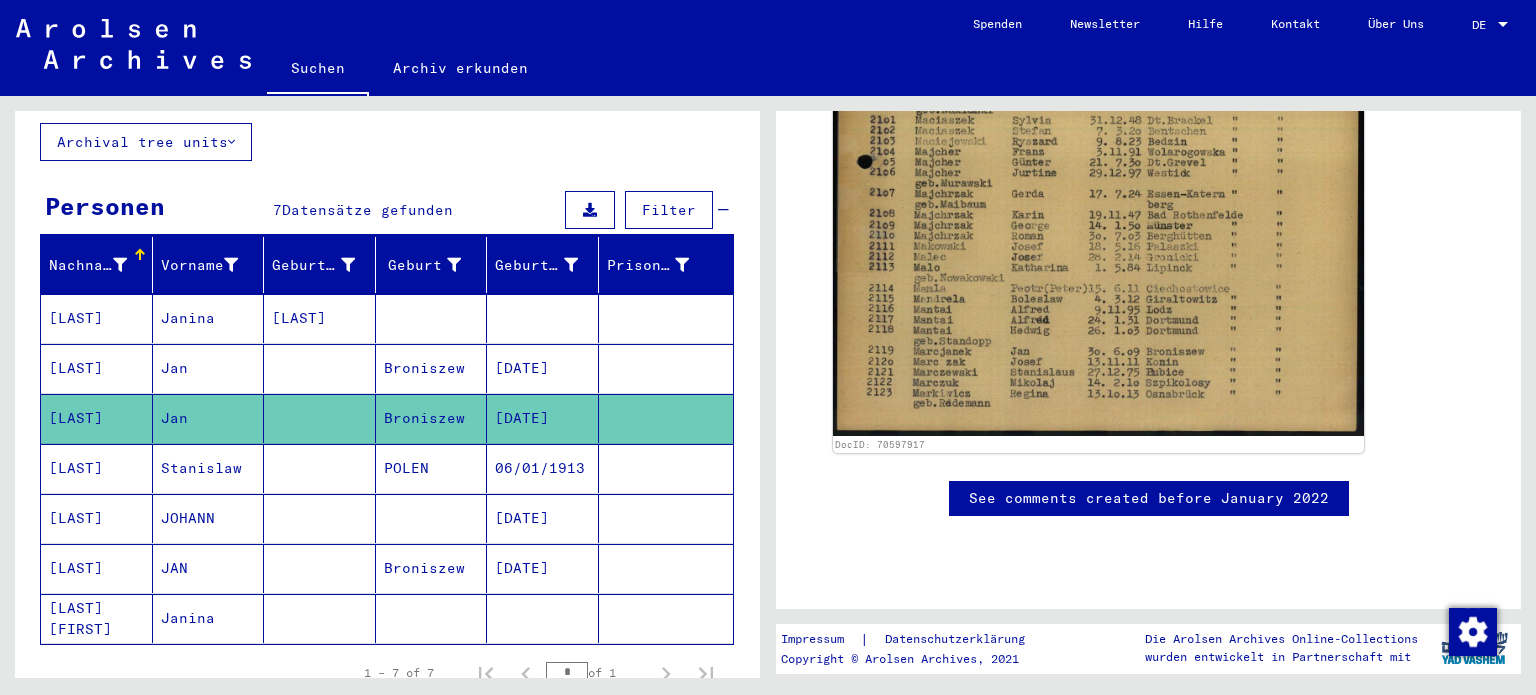 scroll, scrollTop: 830, scrollLeft: 0, axis: vertical 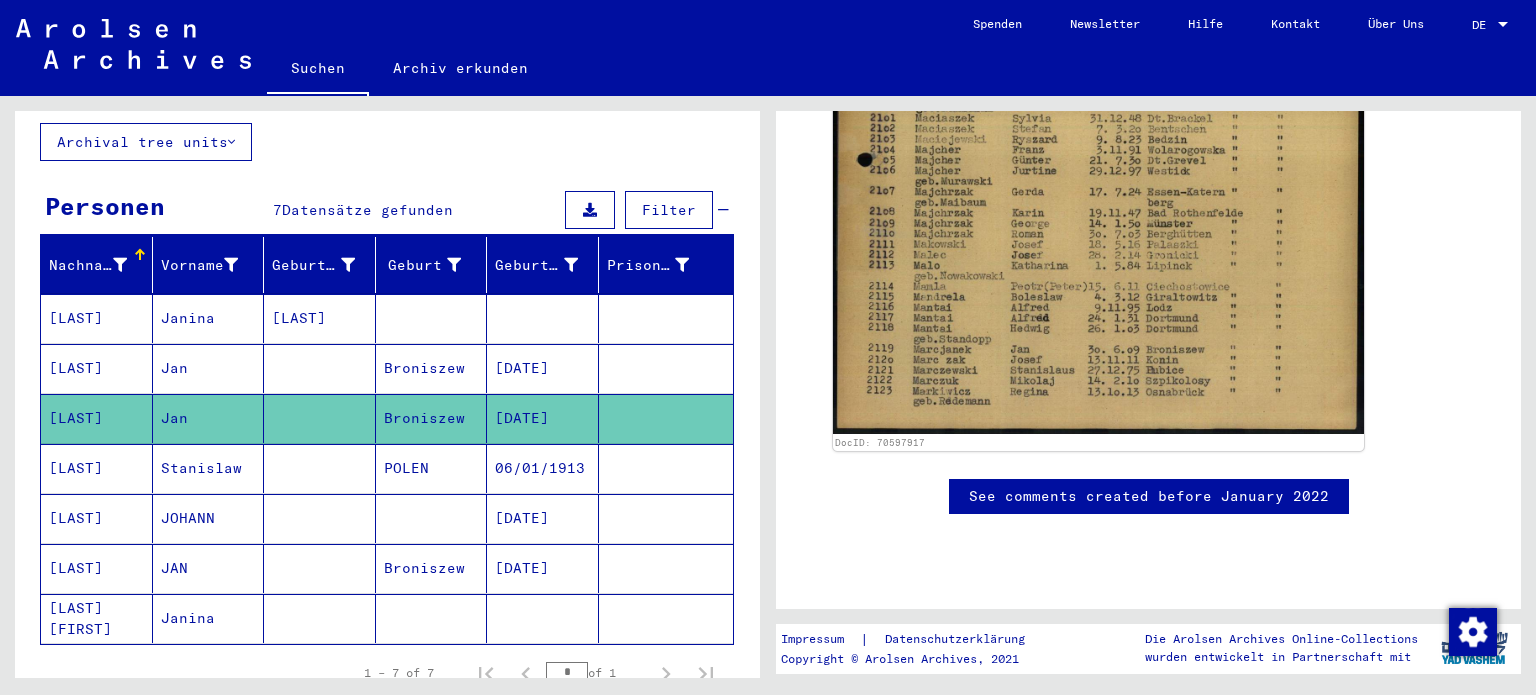 click on "[DATE]" at bounding box center (543, 568) 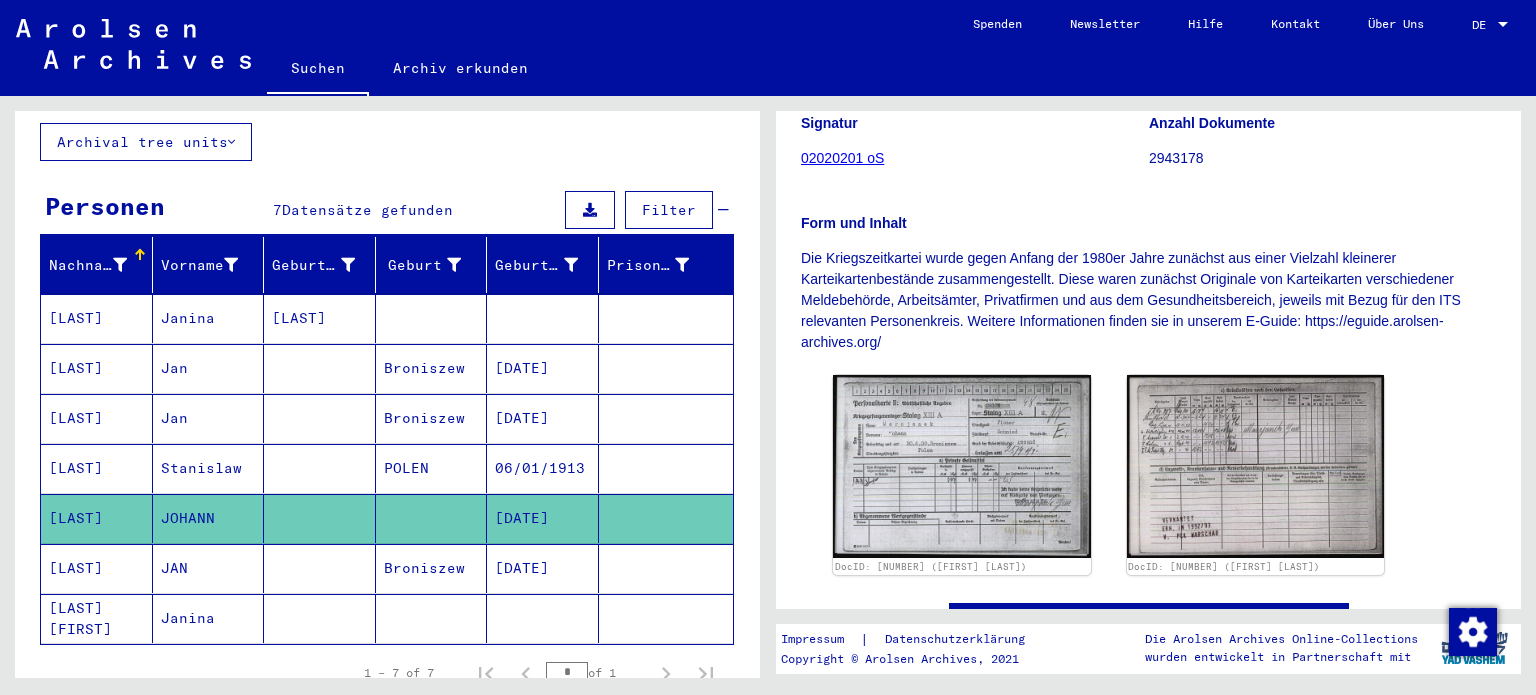 scroll, scrollTop: 278, scrollLeft: 0, axis: vertical 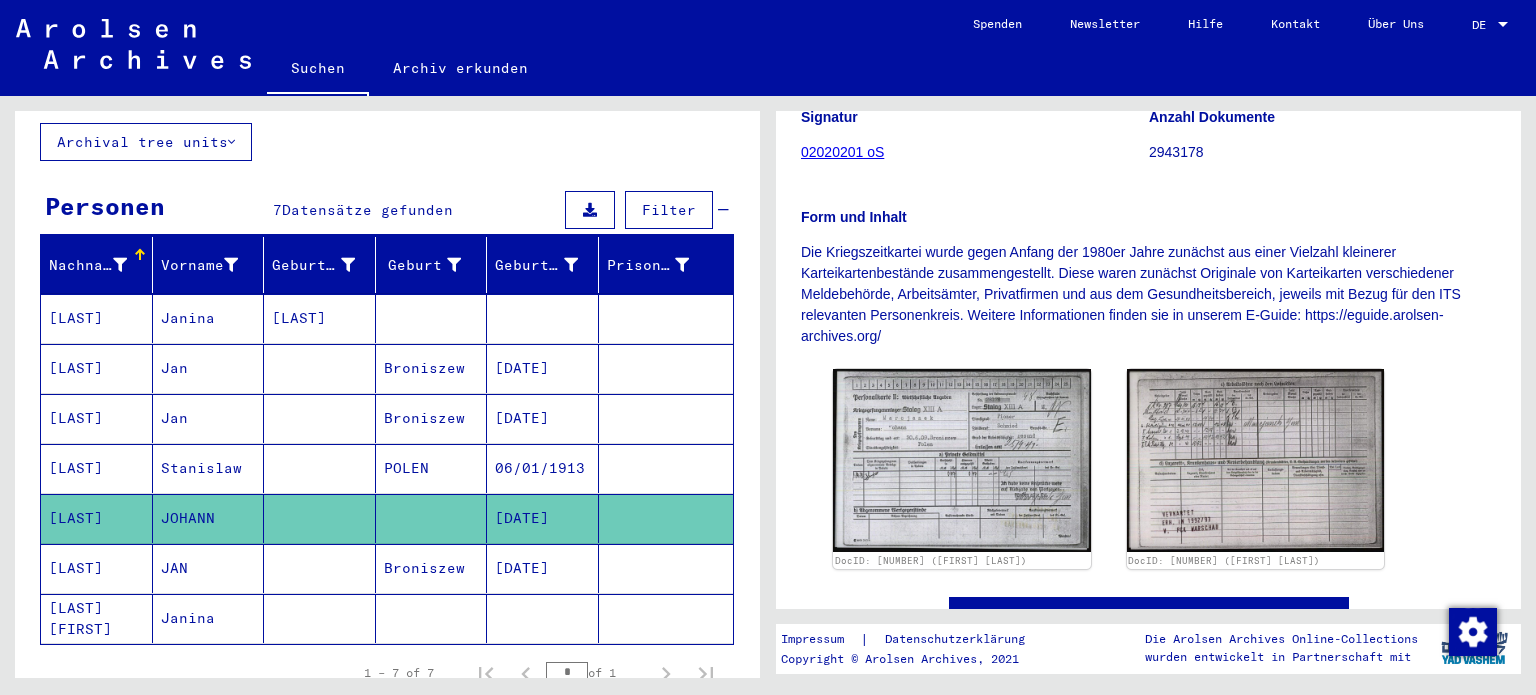 click on "[DATE]" at bounding box center [543, 618] 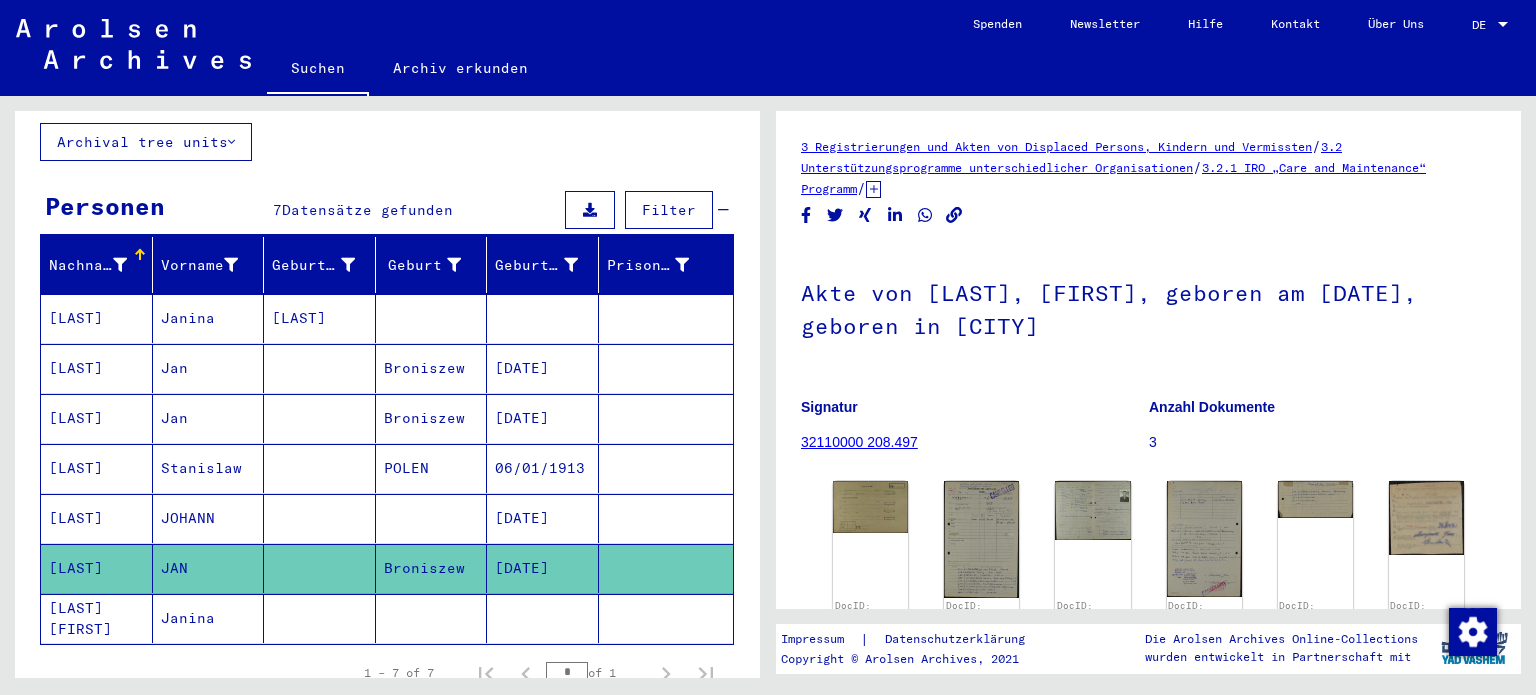scroll, scrollTop: 168, scrollLeft: 0, axis: vertical 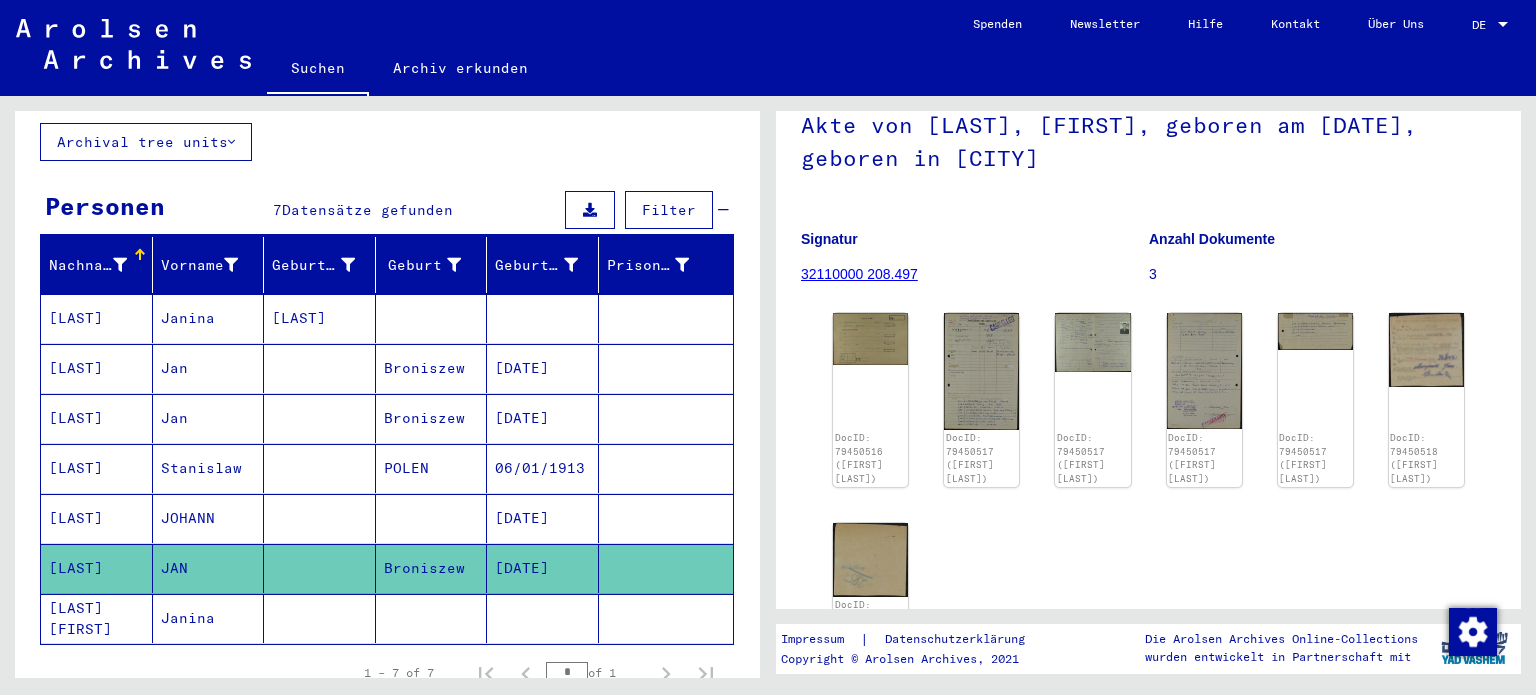 click 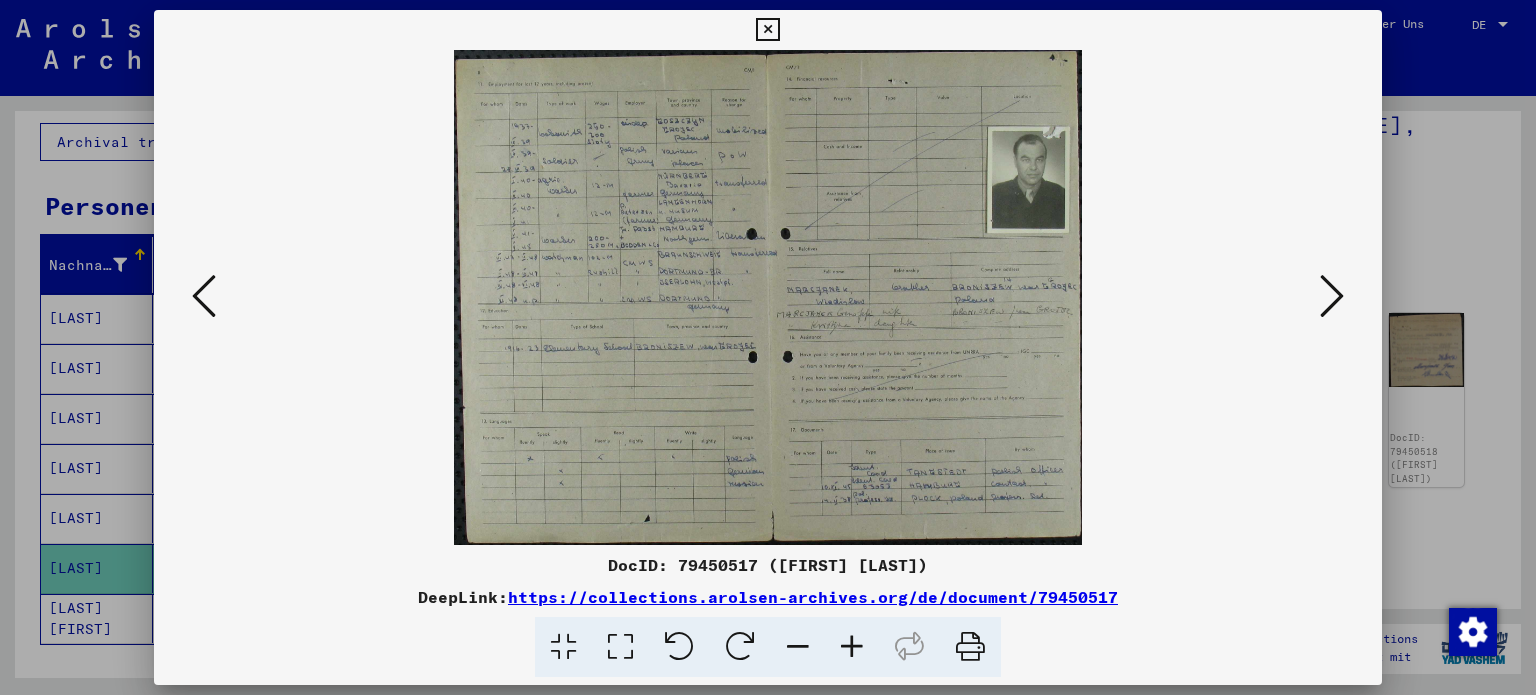 click at bounding box center [768, 347] 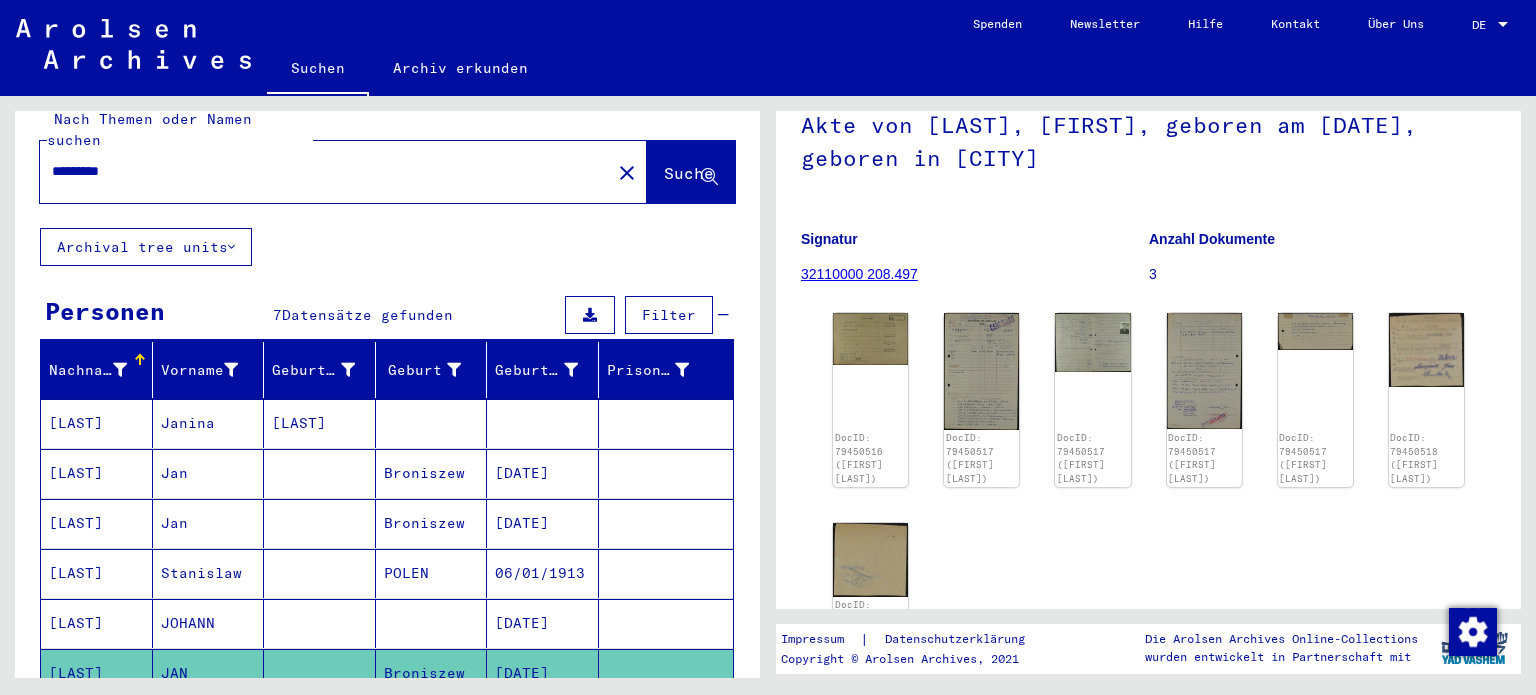 scroll, scrollTop: 24, scrollLeft: 0, axis: vertical 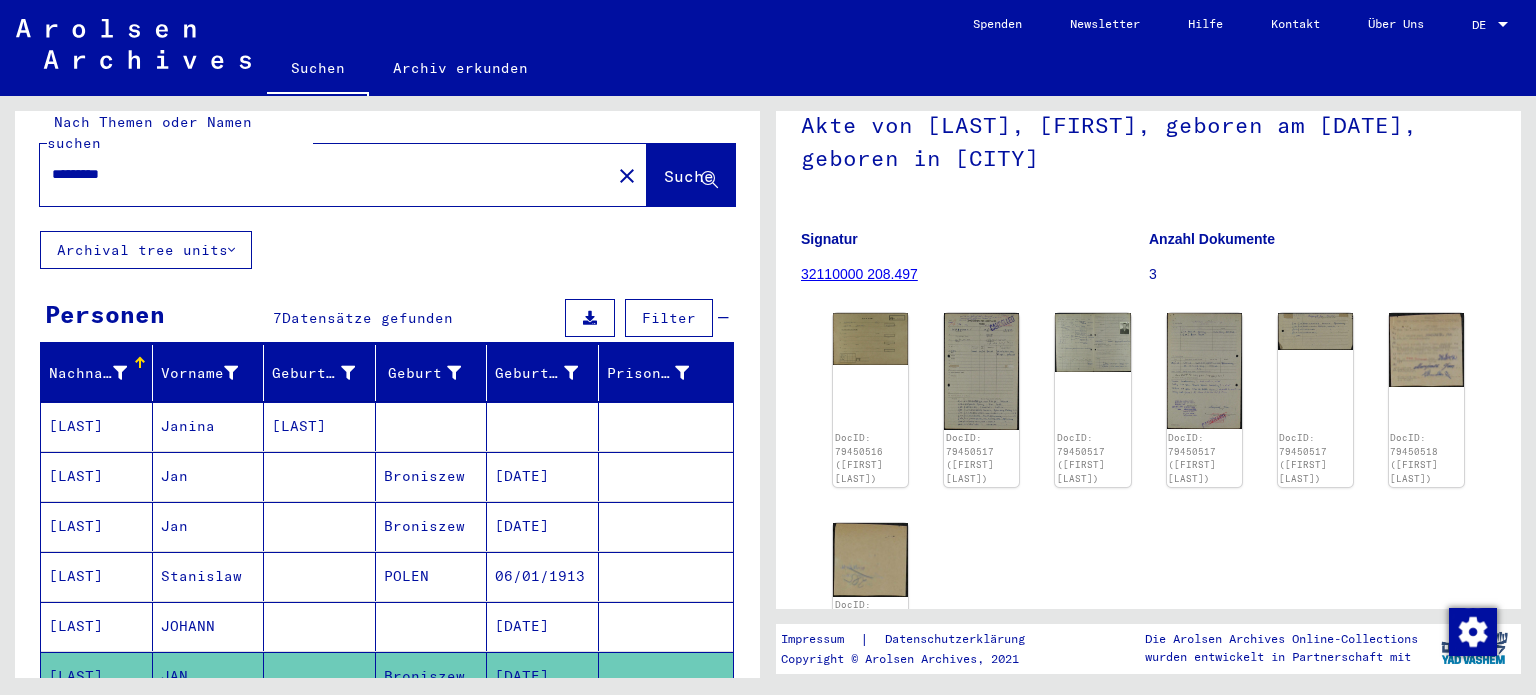 click on "*********" 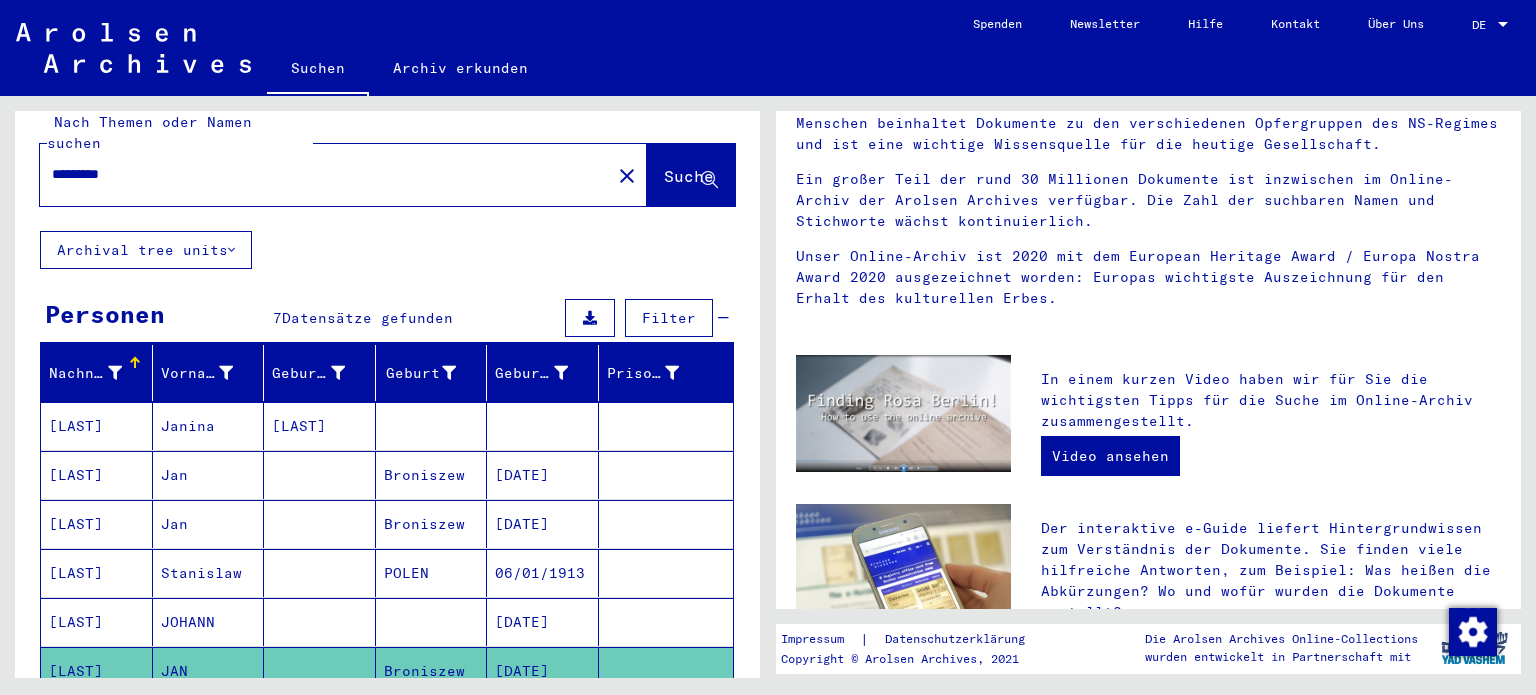 scroll, scrollTop: 0, scrollLeft: 0, axis: both 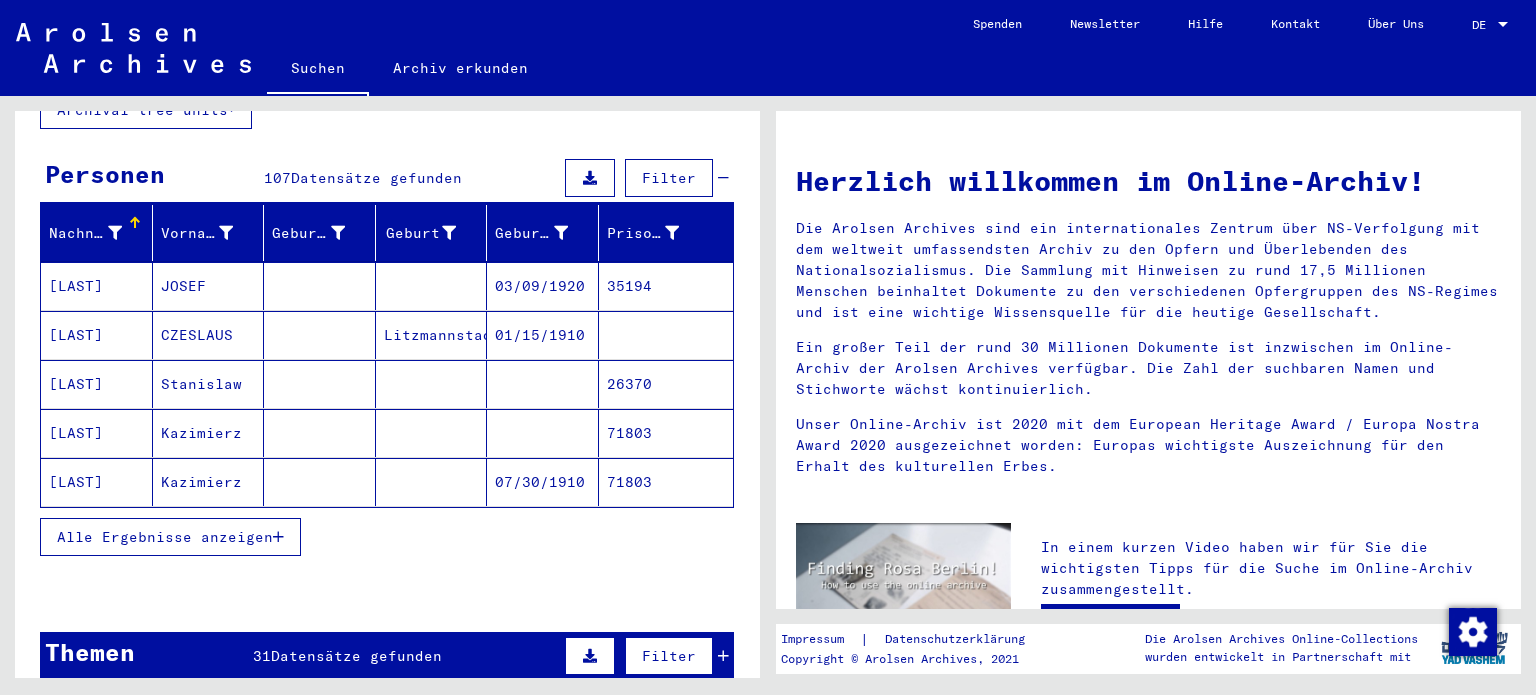 click on "Alle Ergebnisse anzeigen" at bounding box center [165, 537] 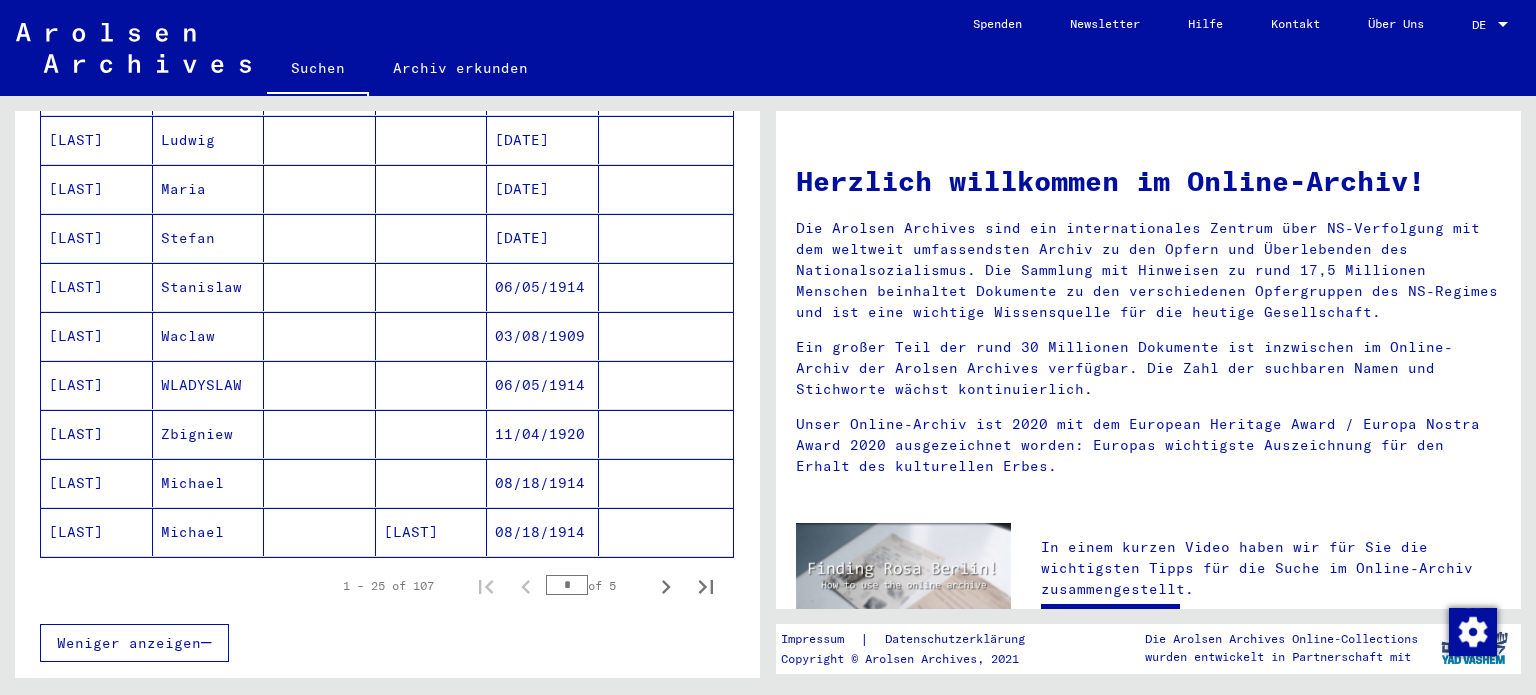 scroll, scrollTop: 1272, scrollLeft: 0, axis: vertical 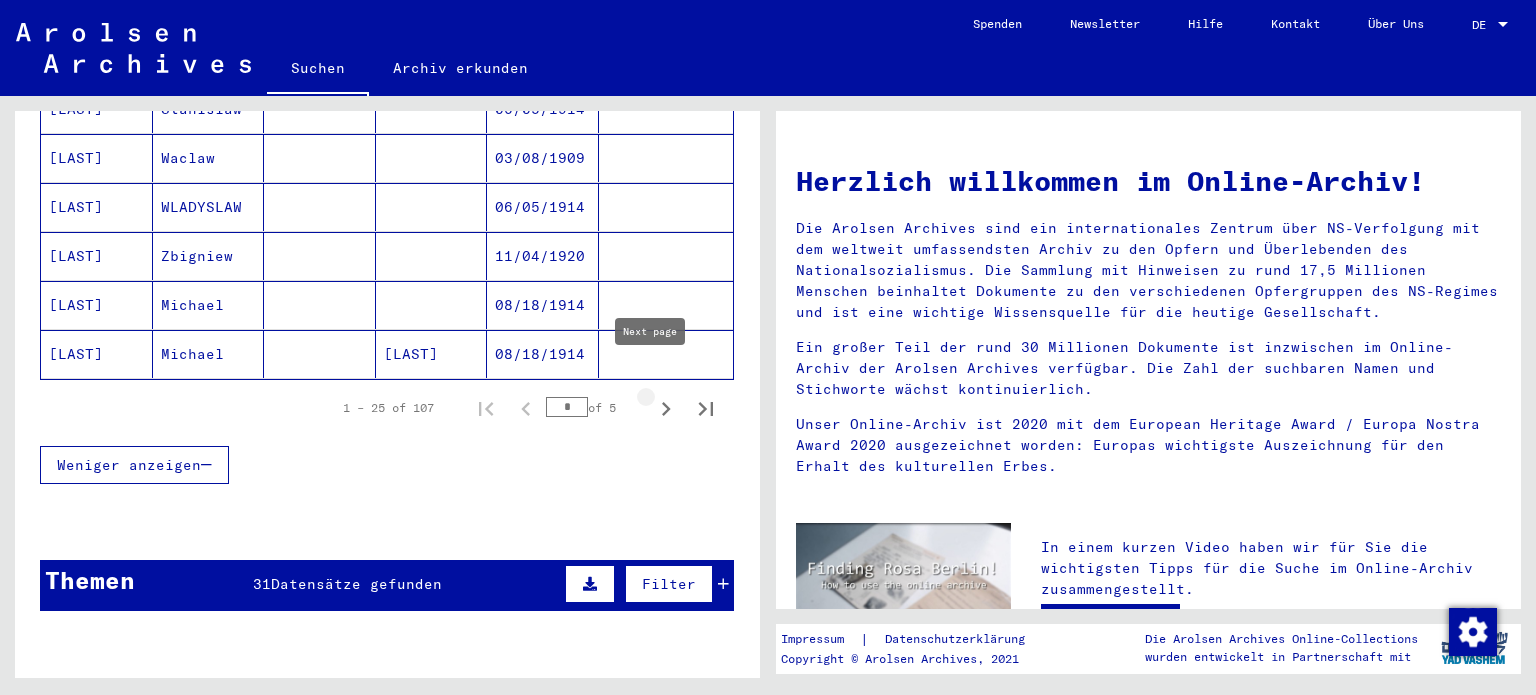 click at bounding box center (666, 408) 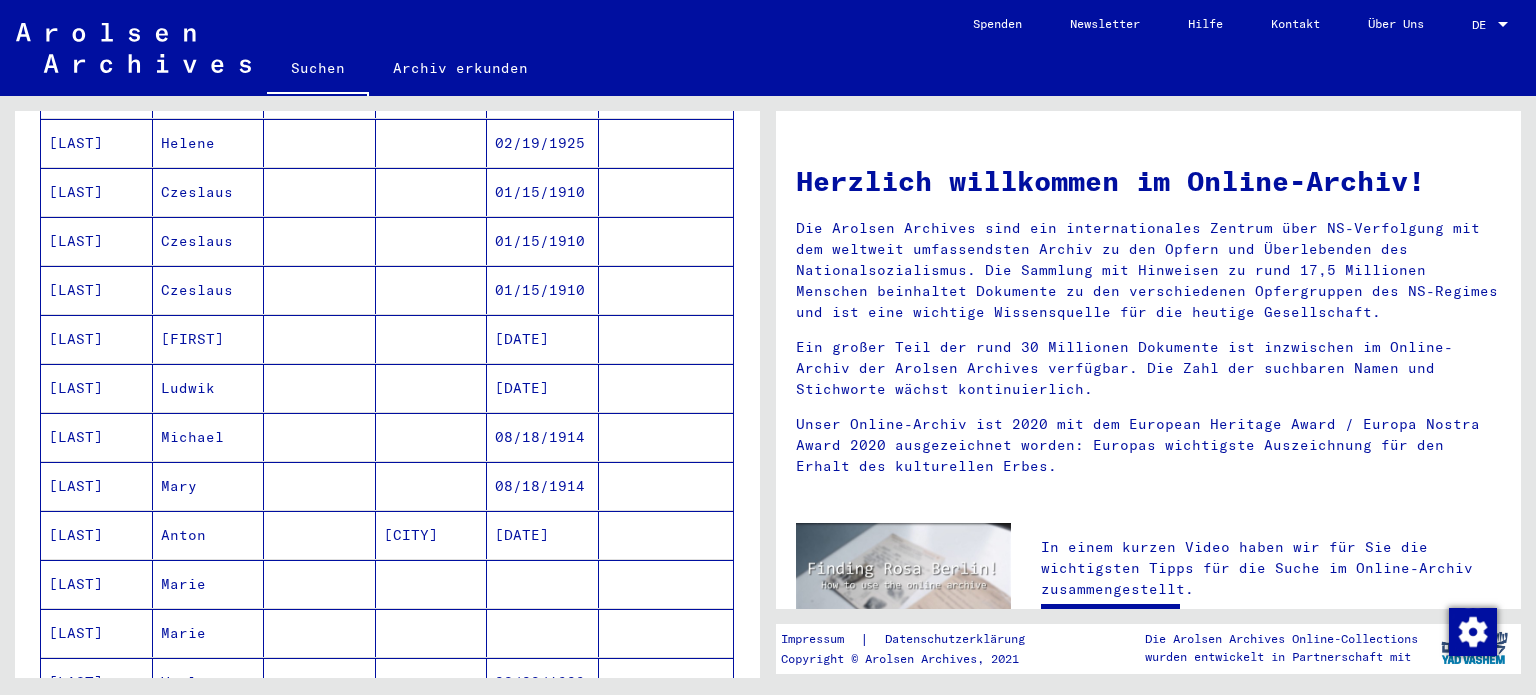 click on "[CITY]" at bounding box center (432, 584) 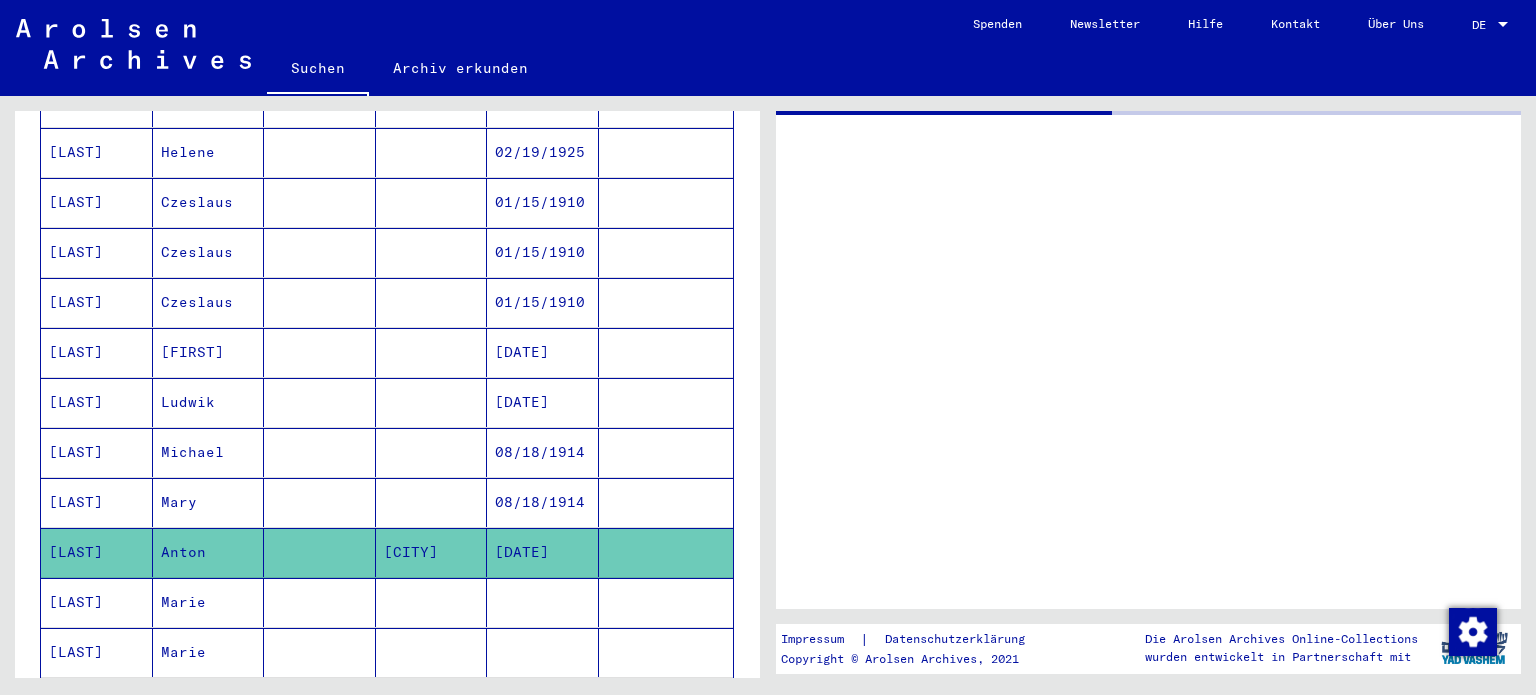 scroll, scrollTop: 756, scrollLeft: 0, axis: vertical 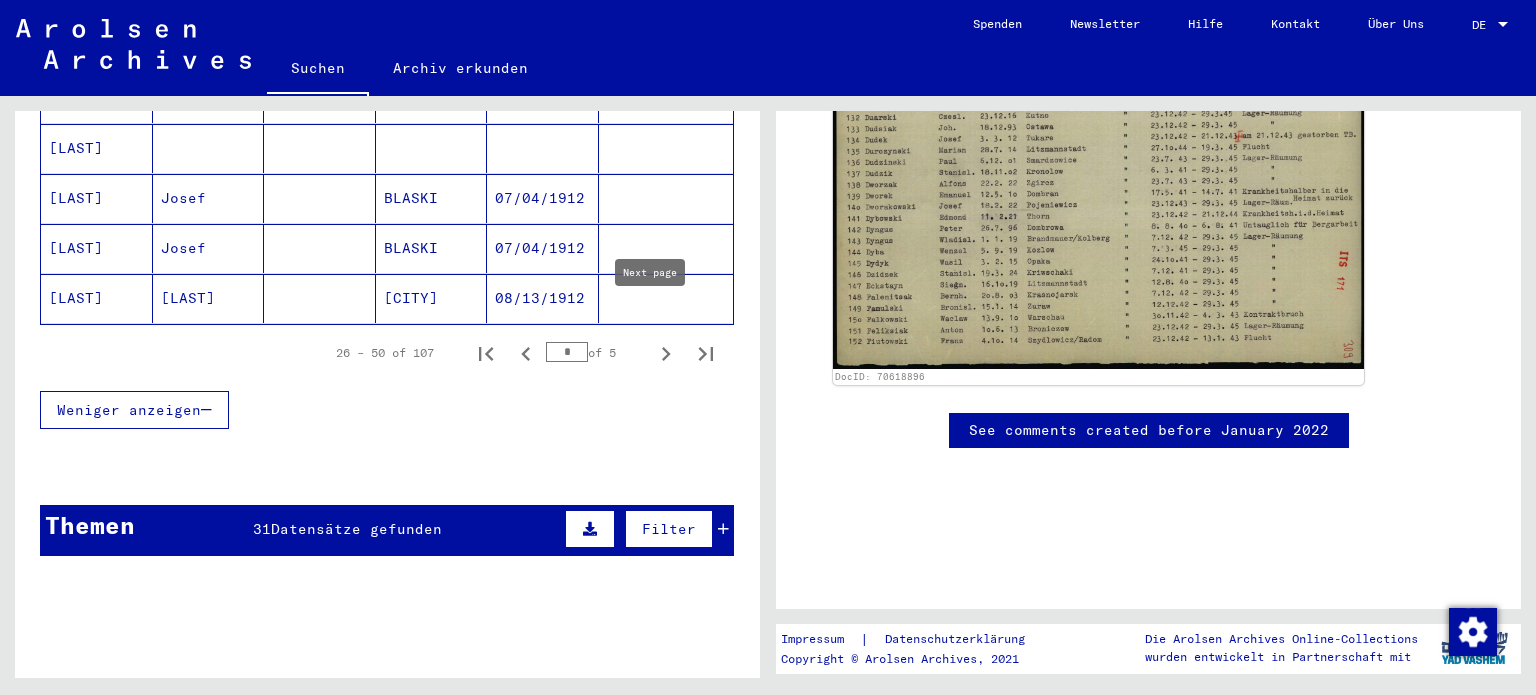 click at bounding box center [666, 353] 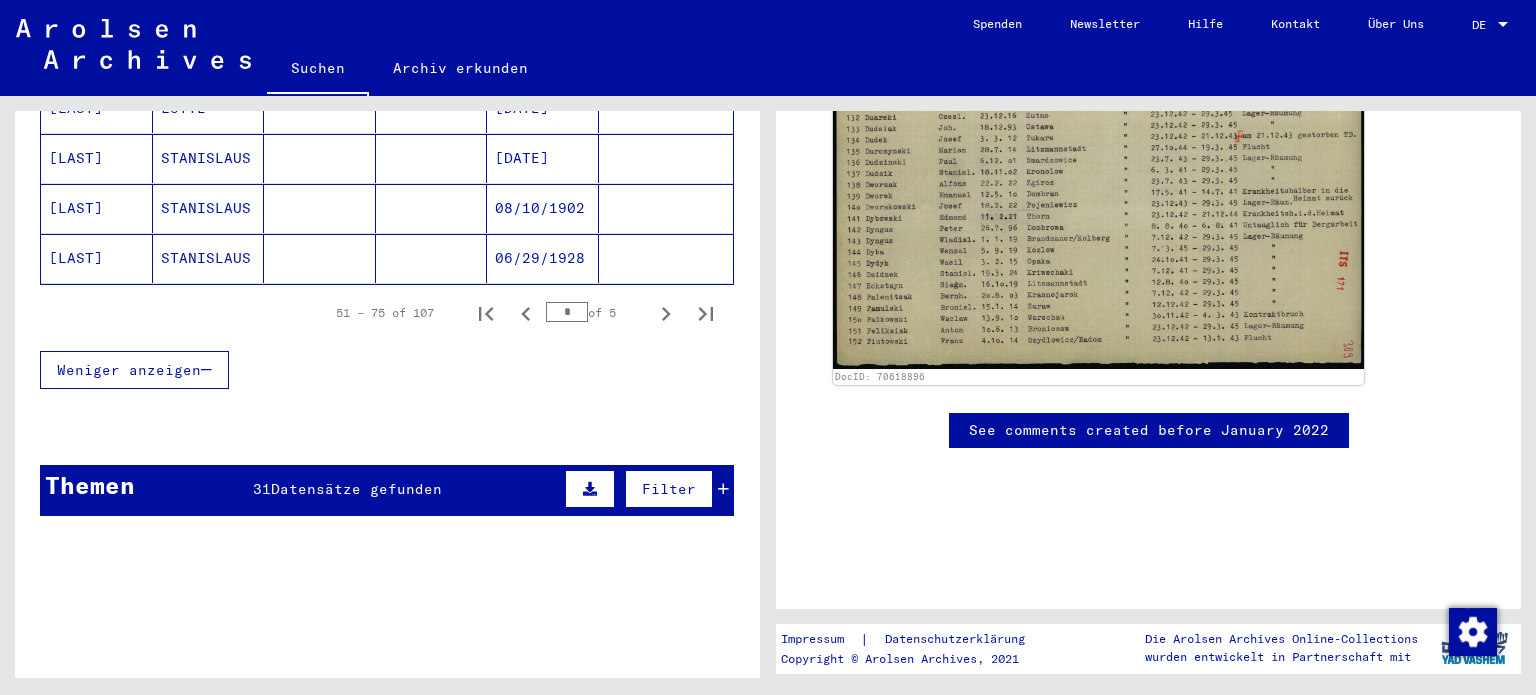 scroll, scrollTop: 1396, scrollLeft: 0, axis: vertical 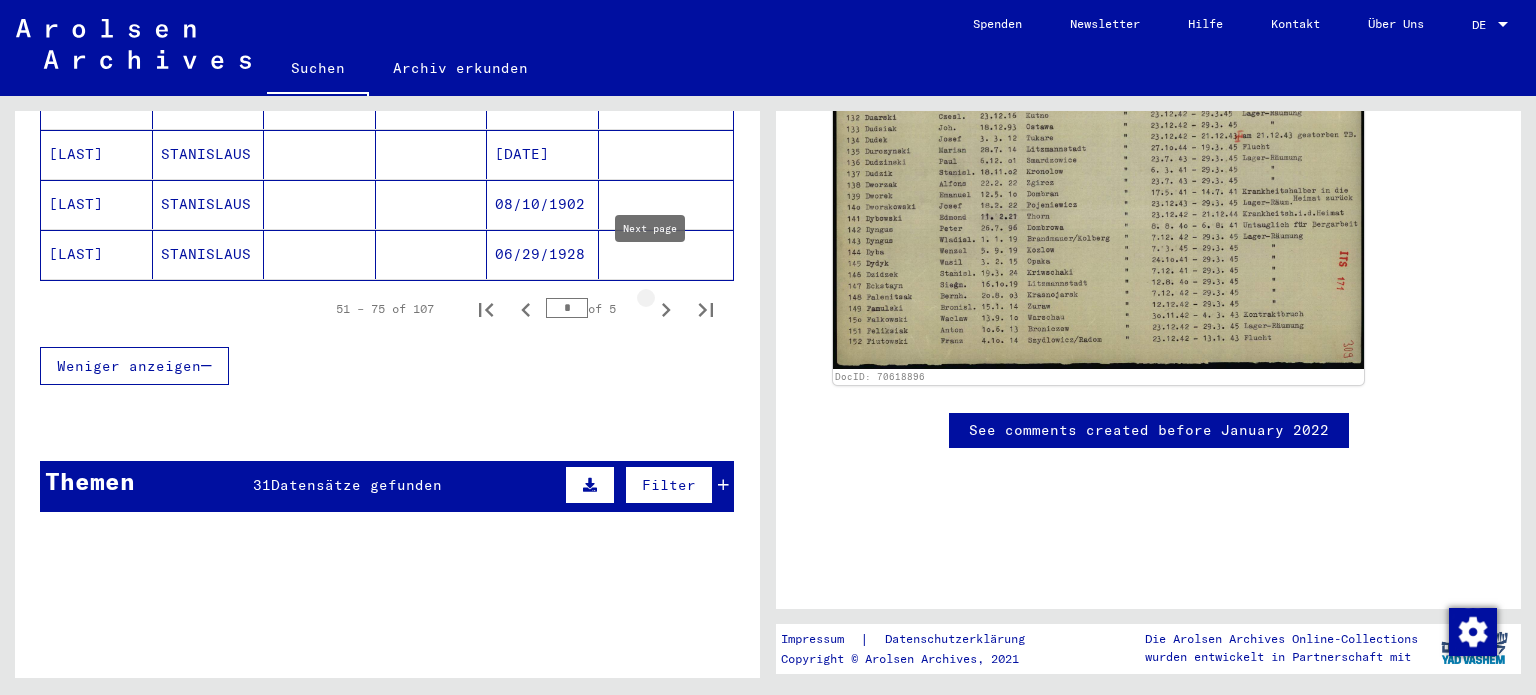 click at bounding box center [666, 309] 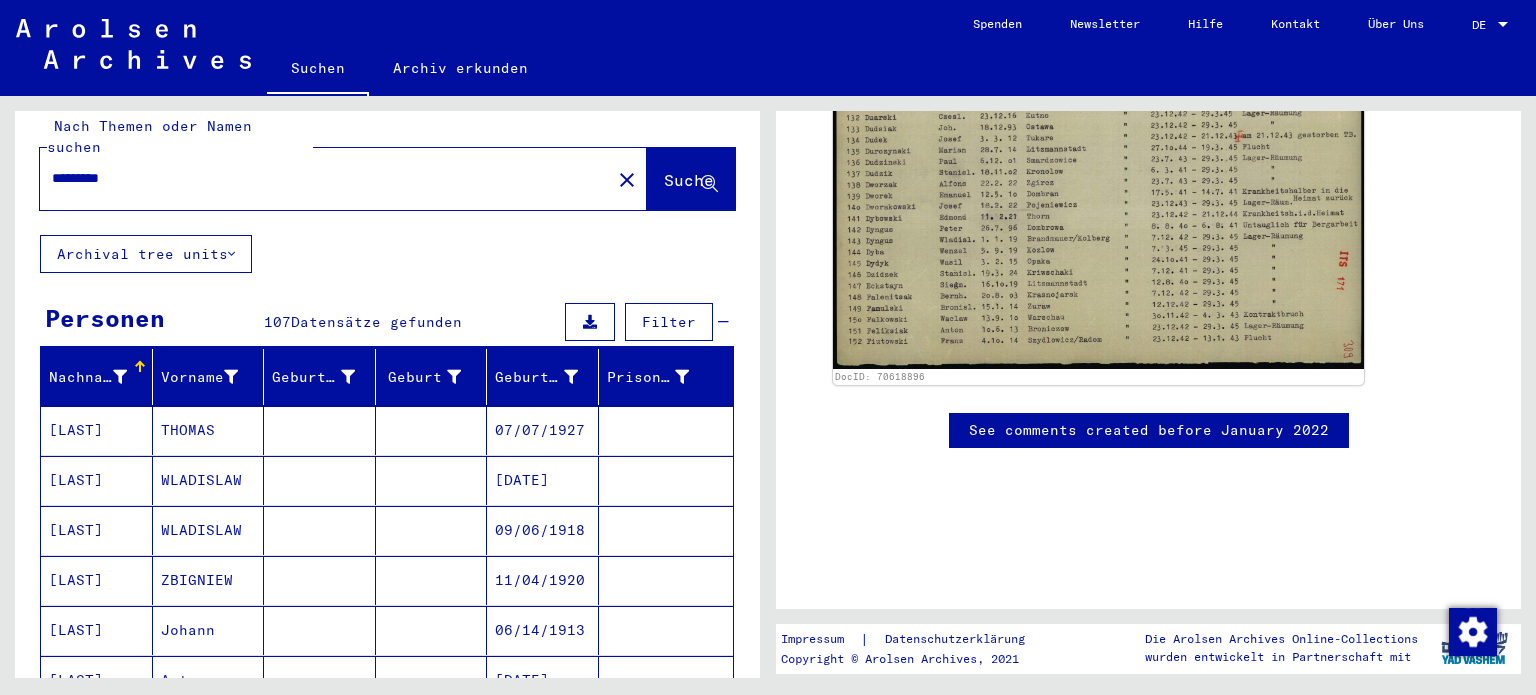 scroll, scrollTop: 0, scrollLeft: 0, axis: both 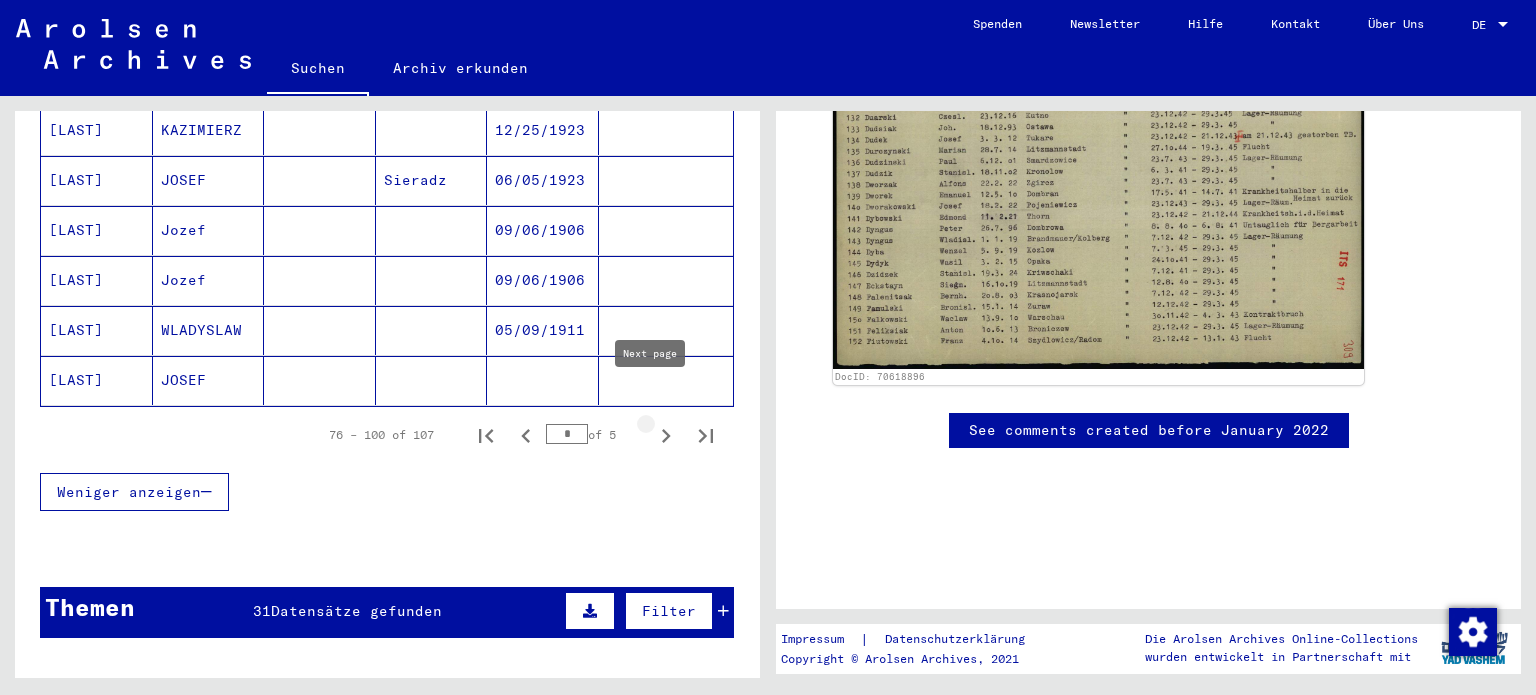 click at bounding box center (666, 435) 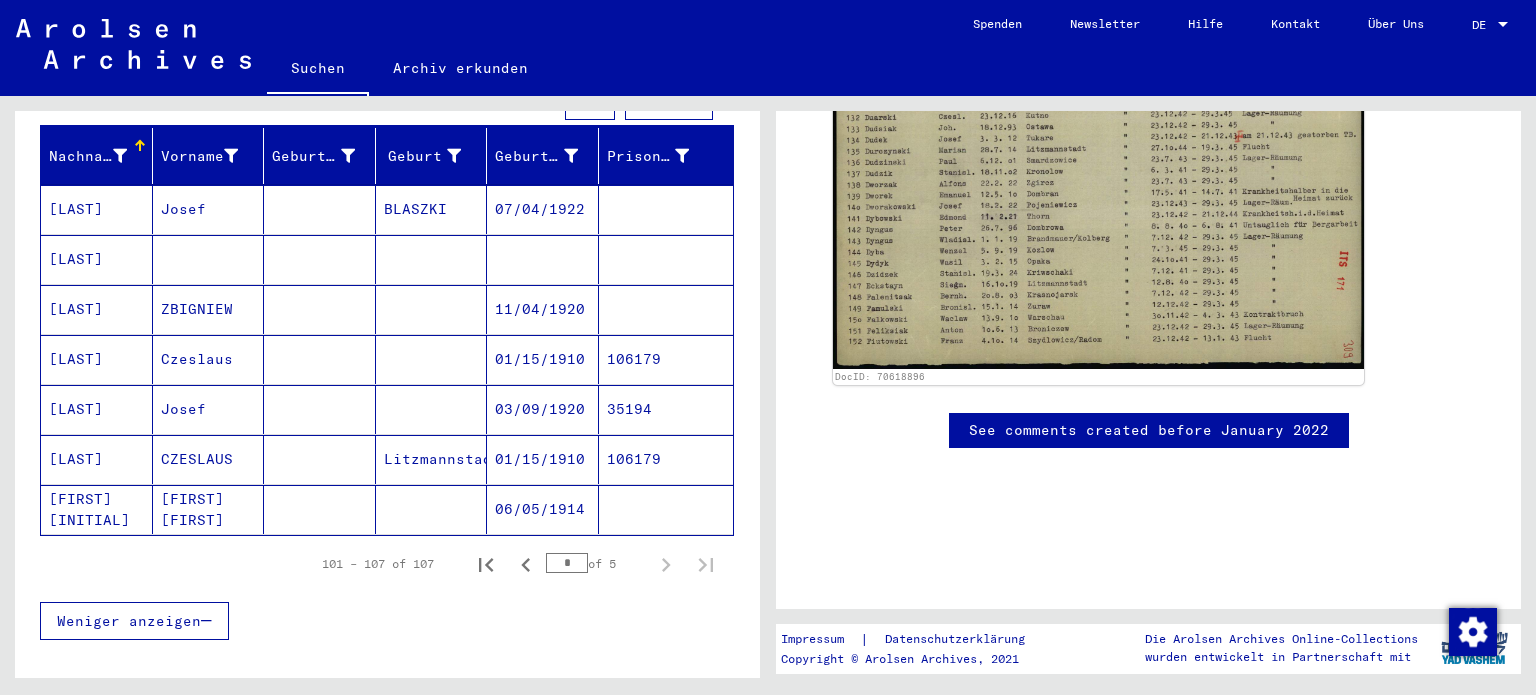 scroll, scrollTop: 0, scrollLeft: 0, axis: both 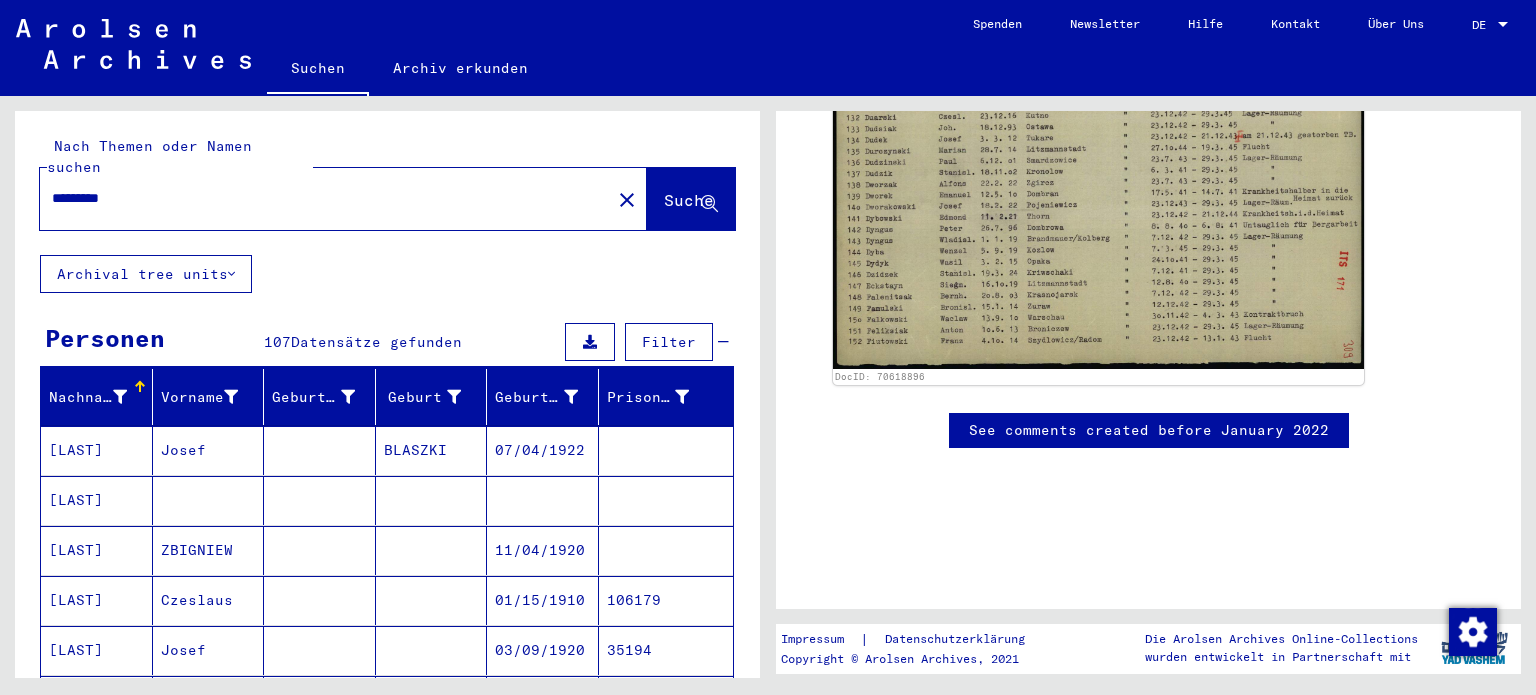 click on "*********" 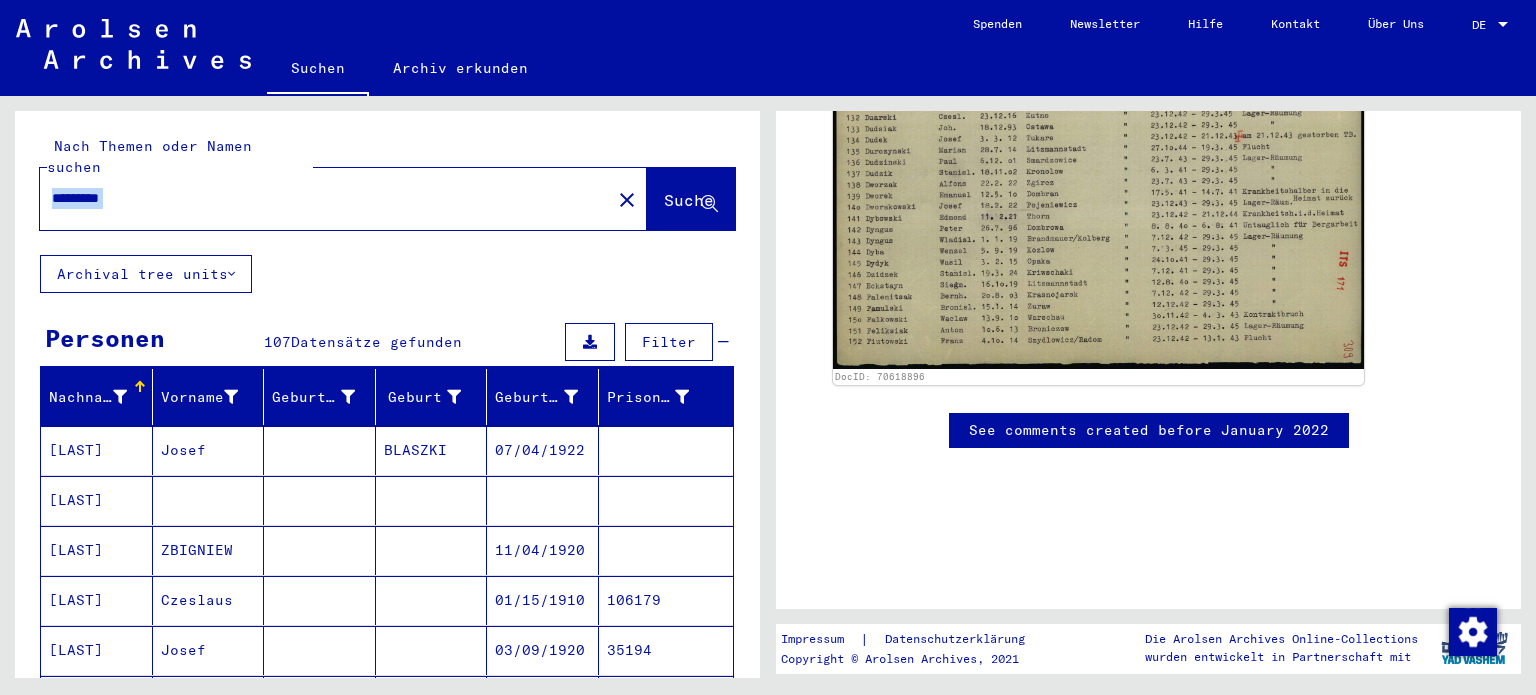 click on "*********" 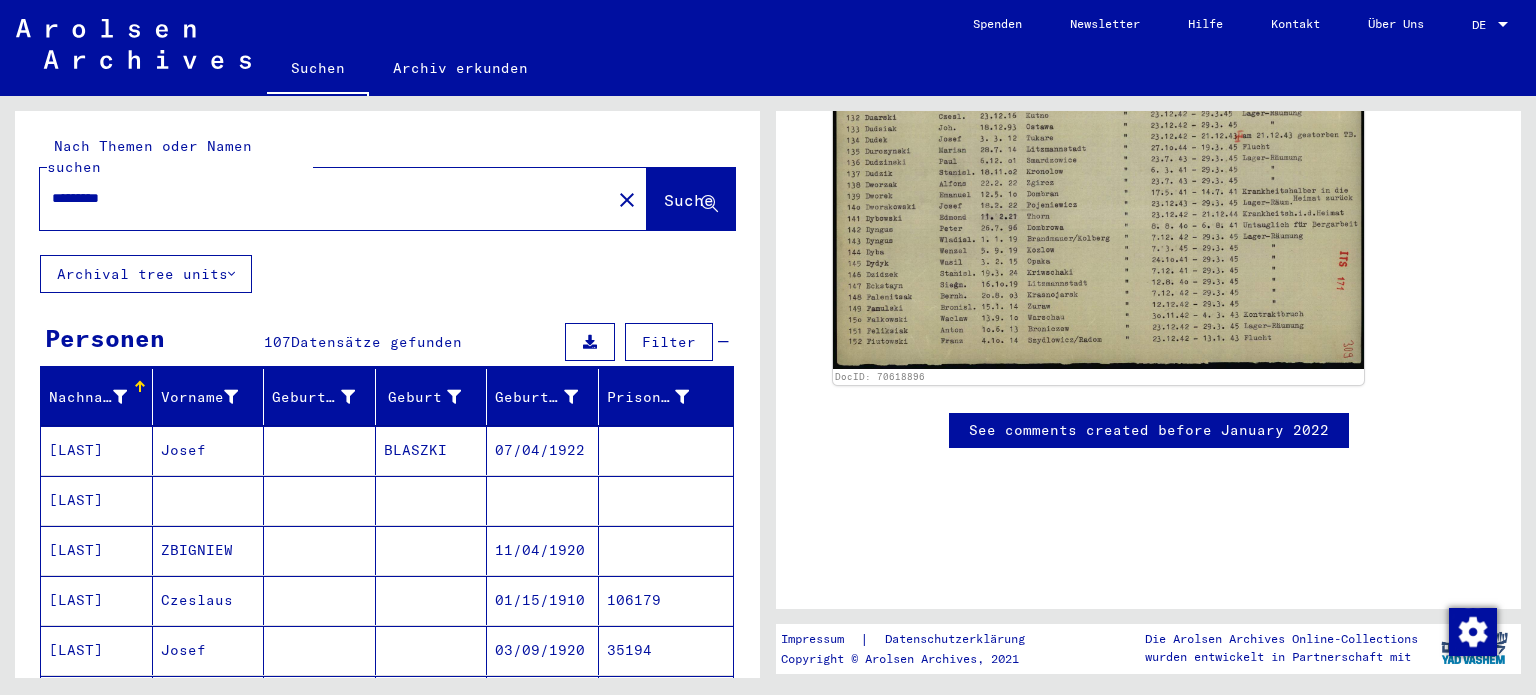 click on "*********" at bounding box center (325, 198) 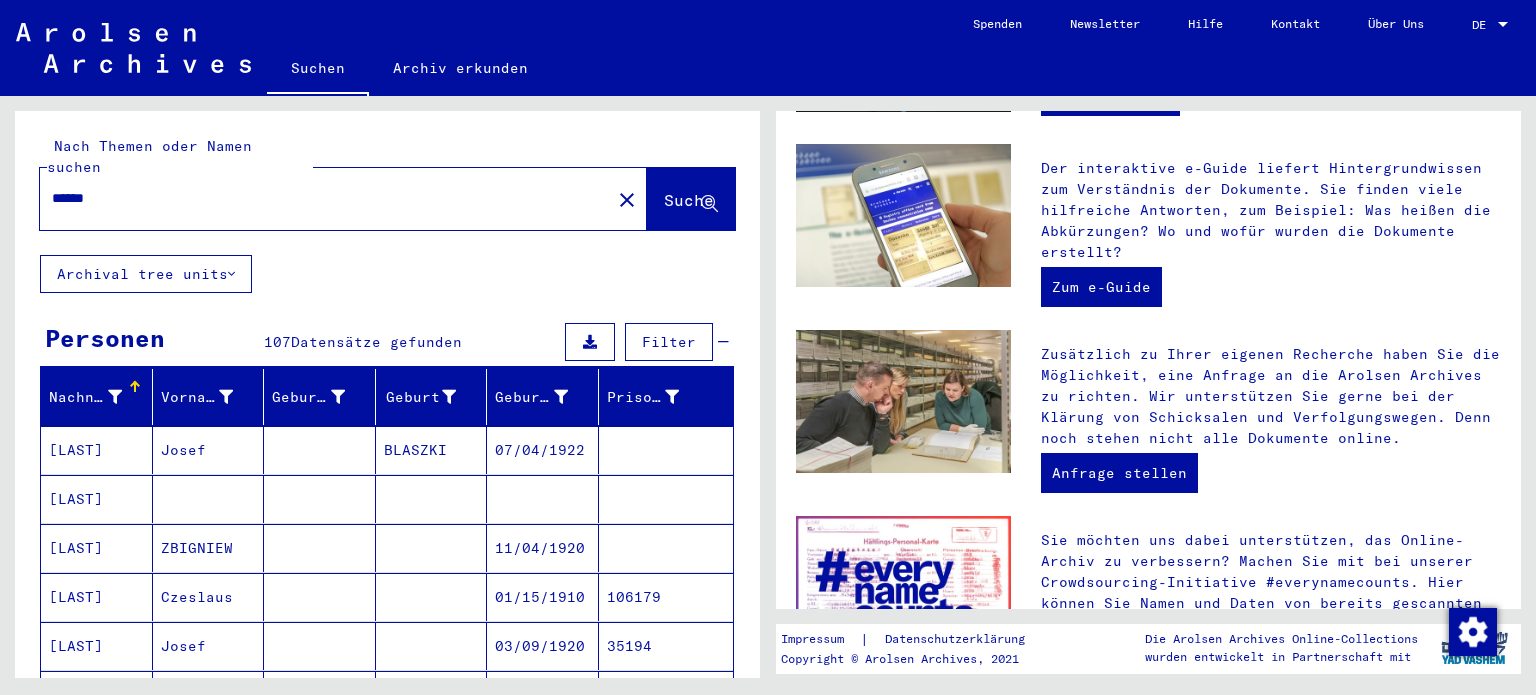 scroll, scrollTop: 0, scrollLeft: 0, axis: both 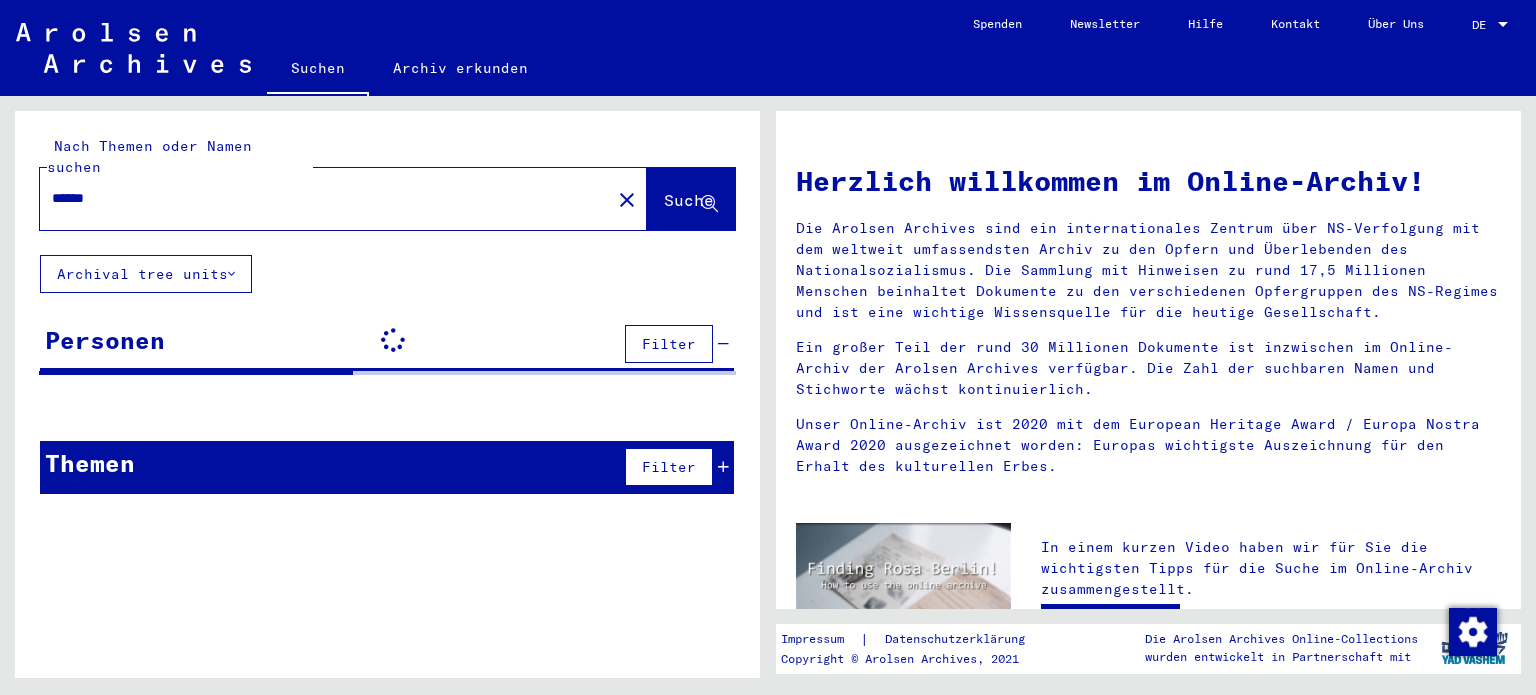 click on "******" 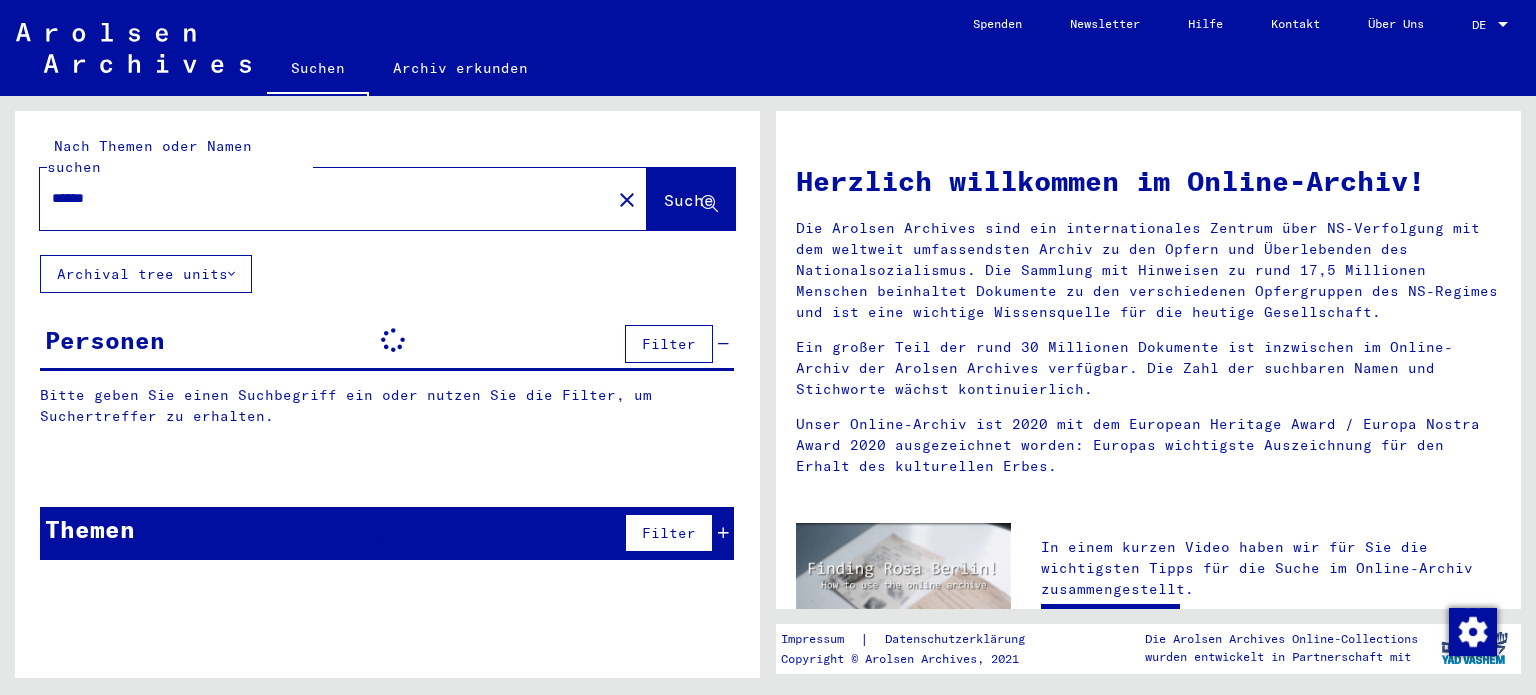 click on "******" at bounding box center [319, 198] 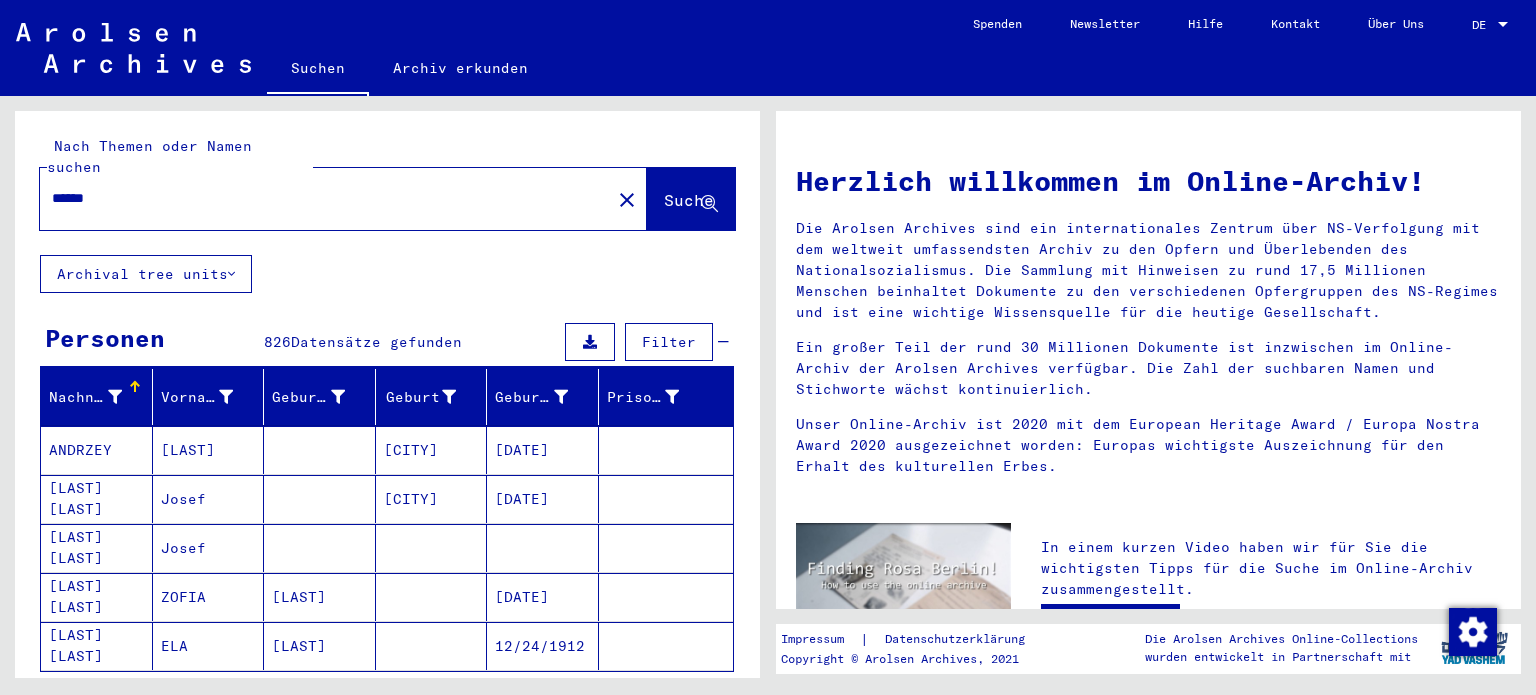 click on "******" at bounding box center (319, 198) 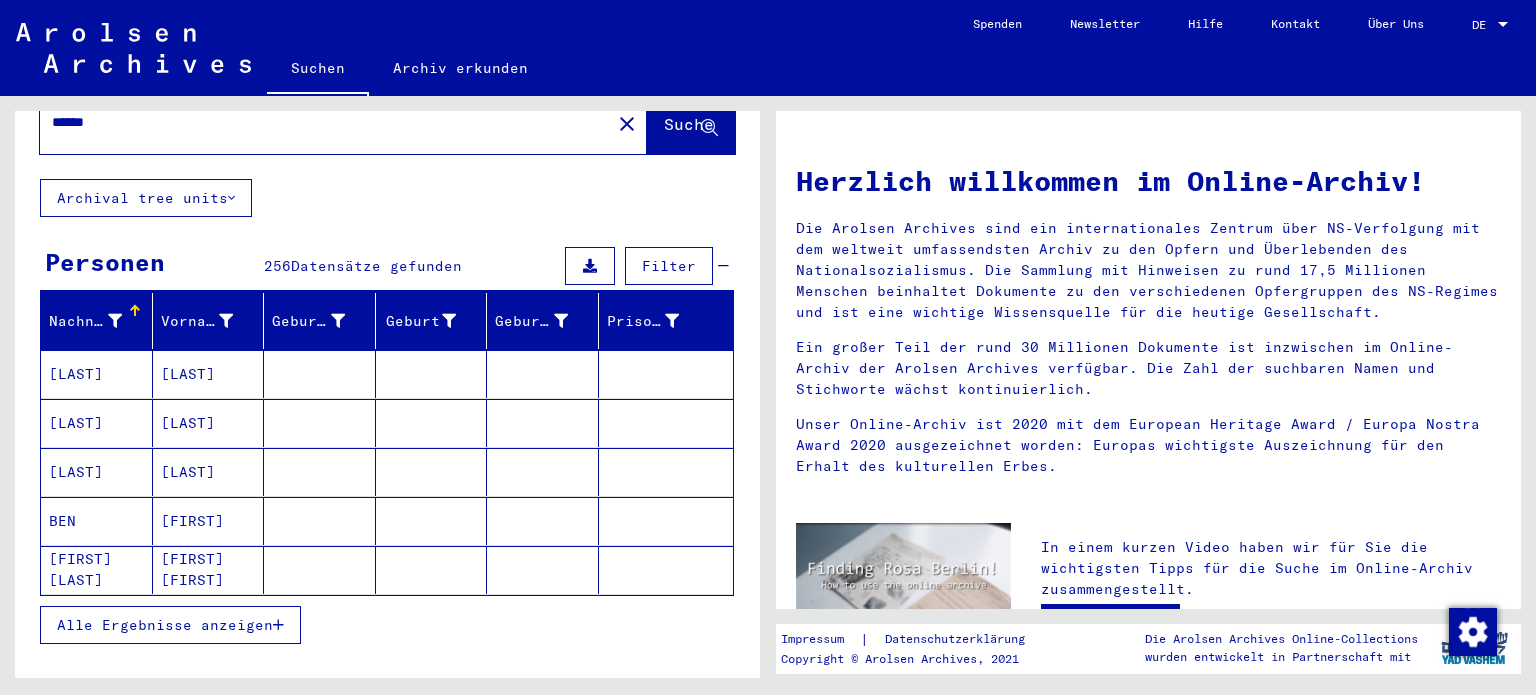 scroll, scrollTop: 0, scrollLeft: 0, axis: both 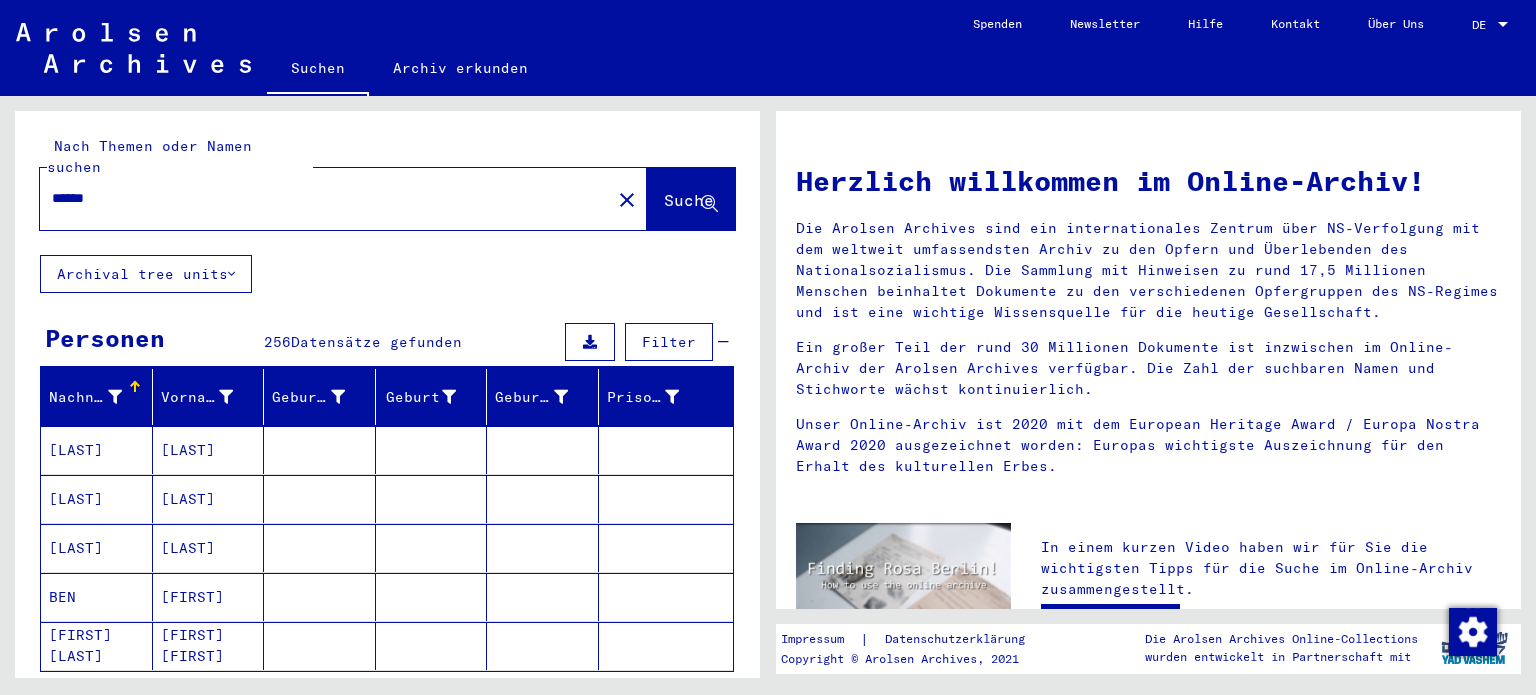 click on "******" 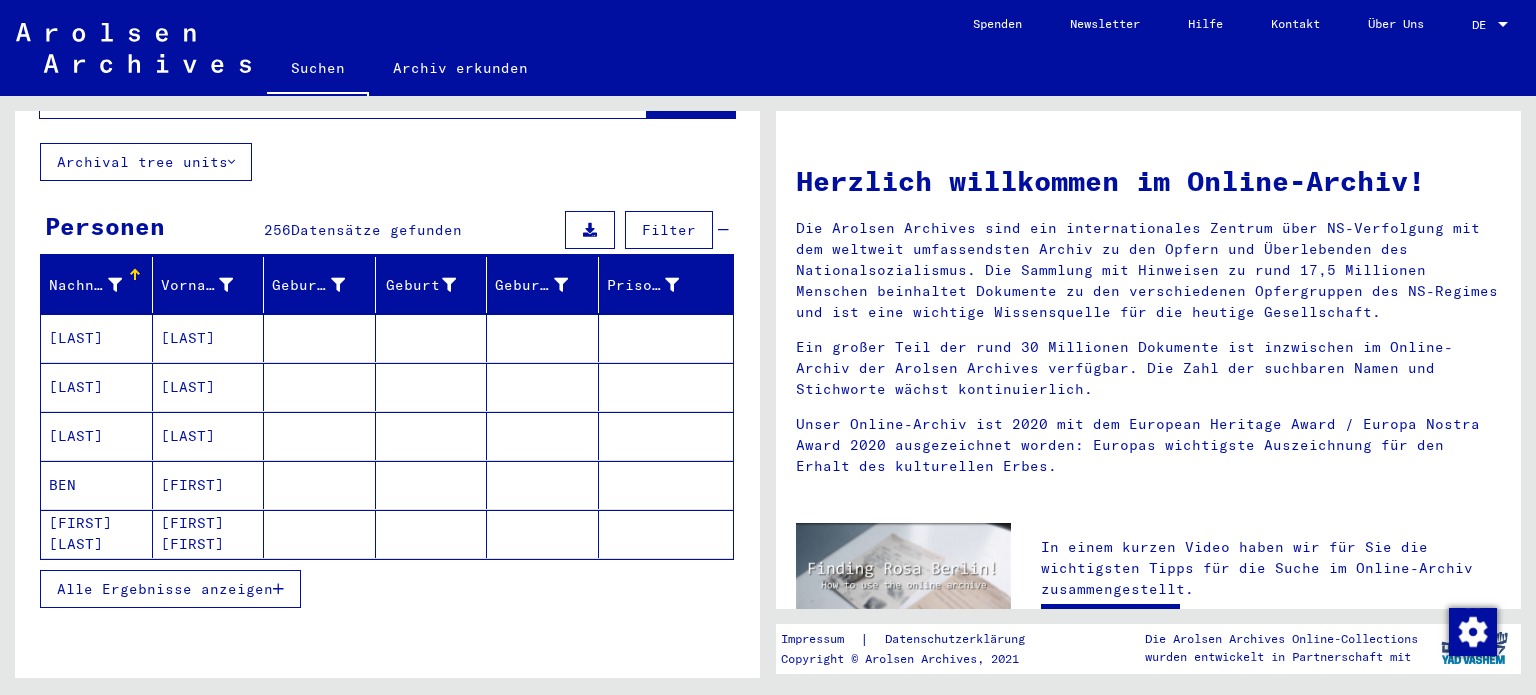 scroll, scrollTop: 0, scrollLeft: 0, axis: both 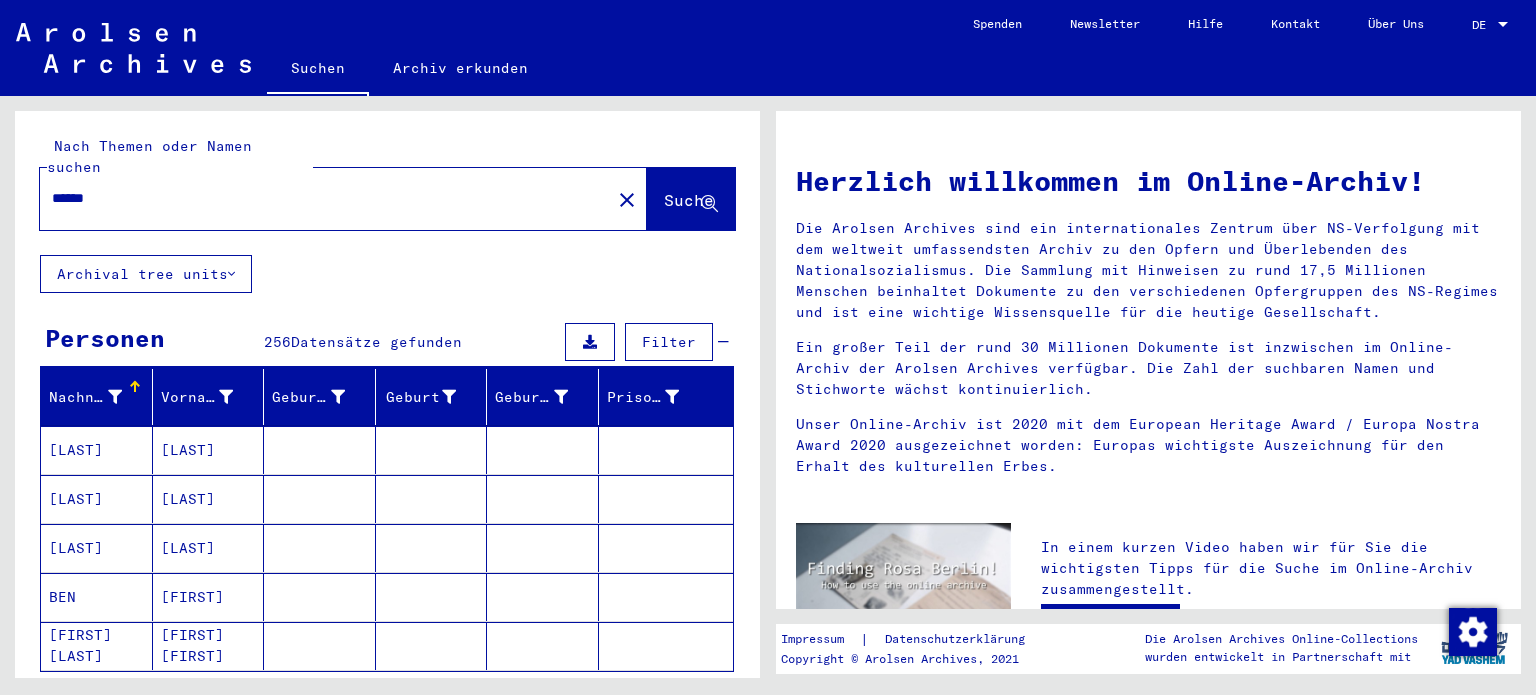 click on "******" at bounding box center [319, 198] 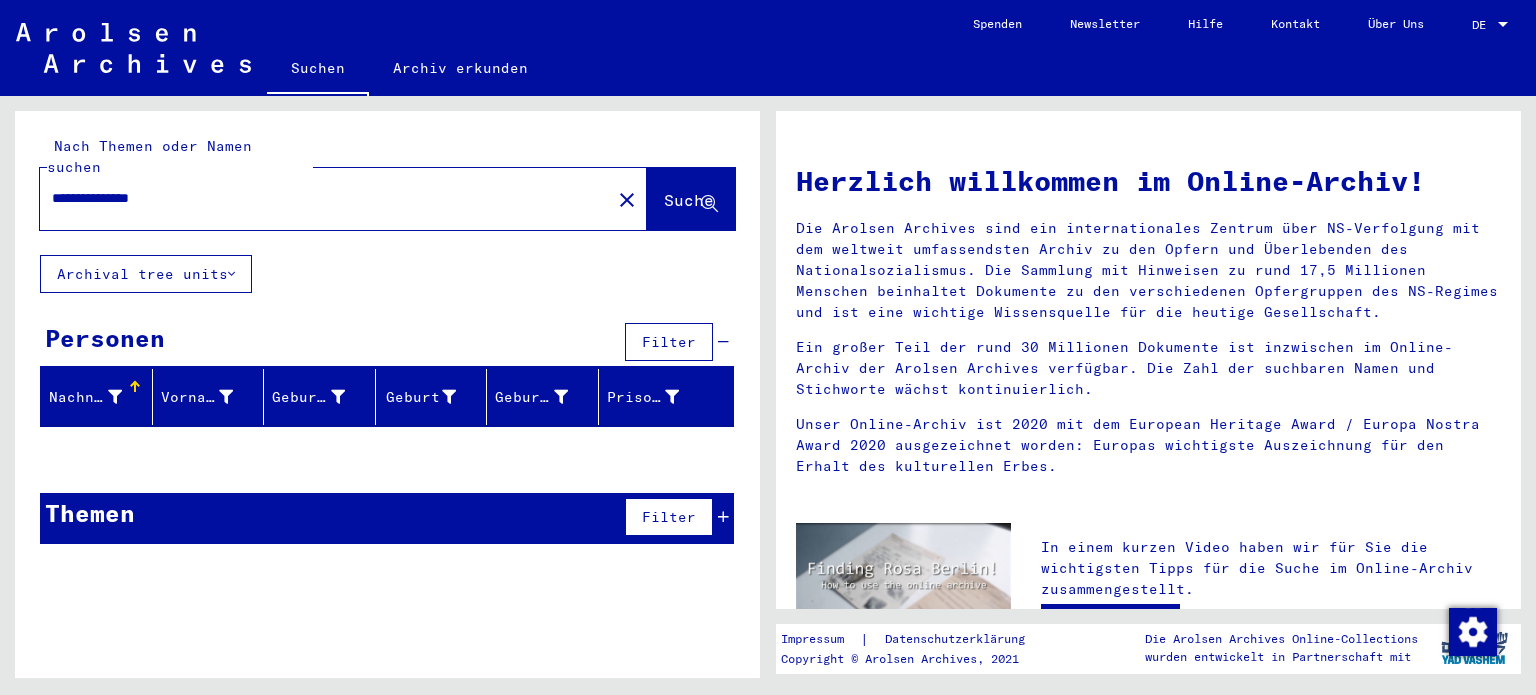 click on "**********" at bounding box center (319, 198) 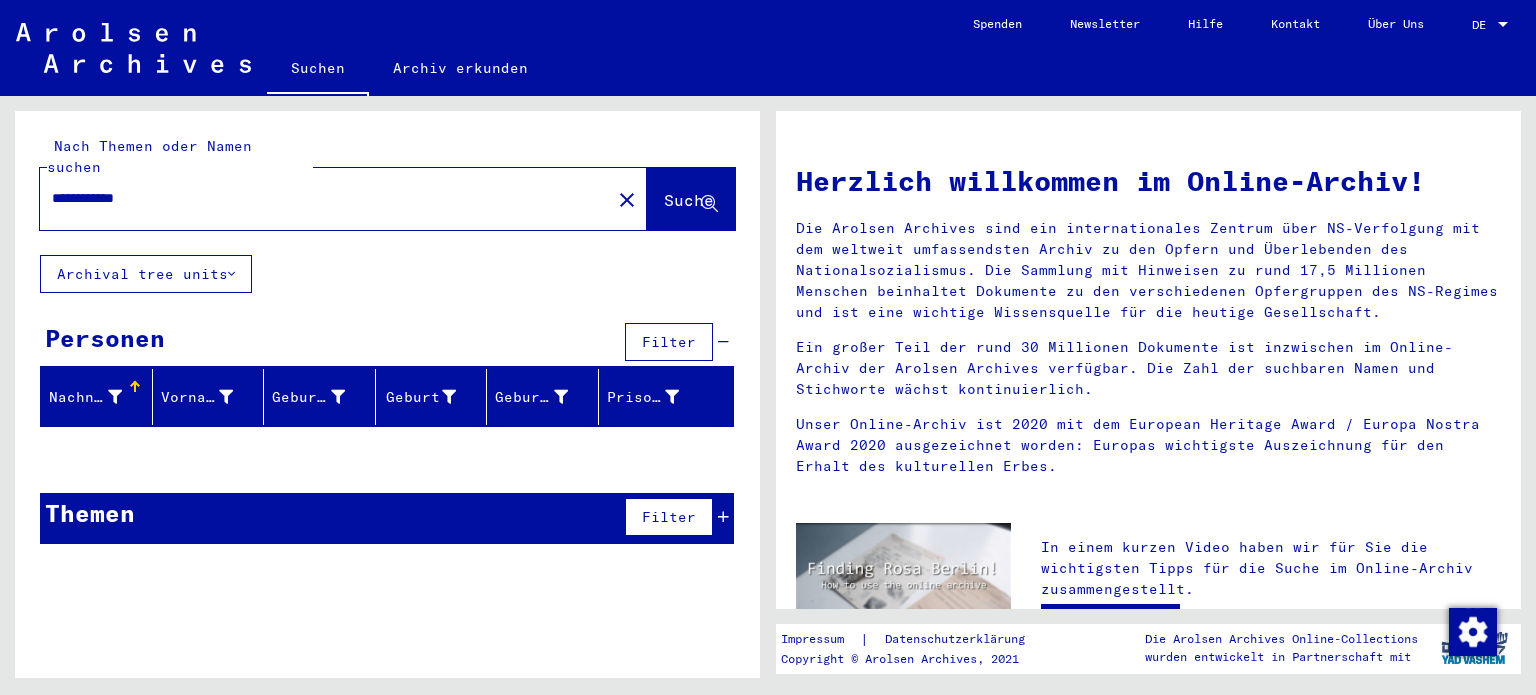 type on "**********" 